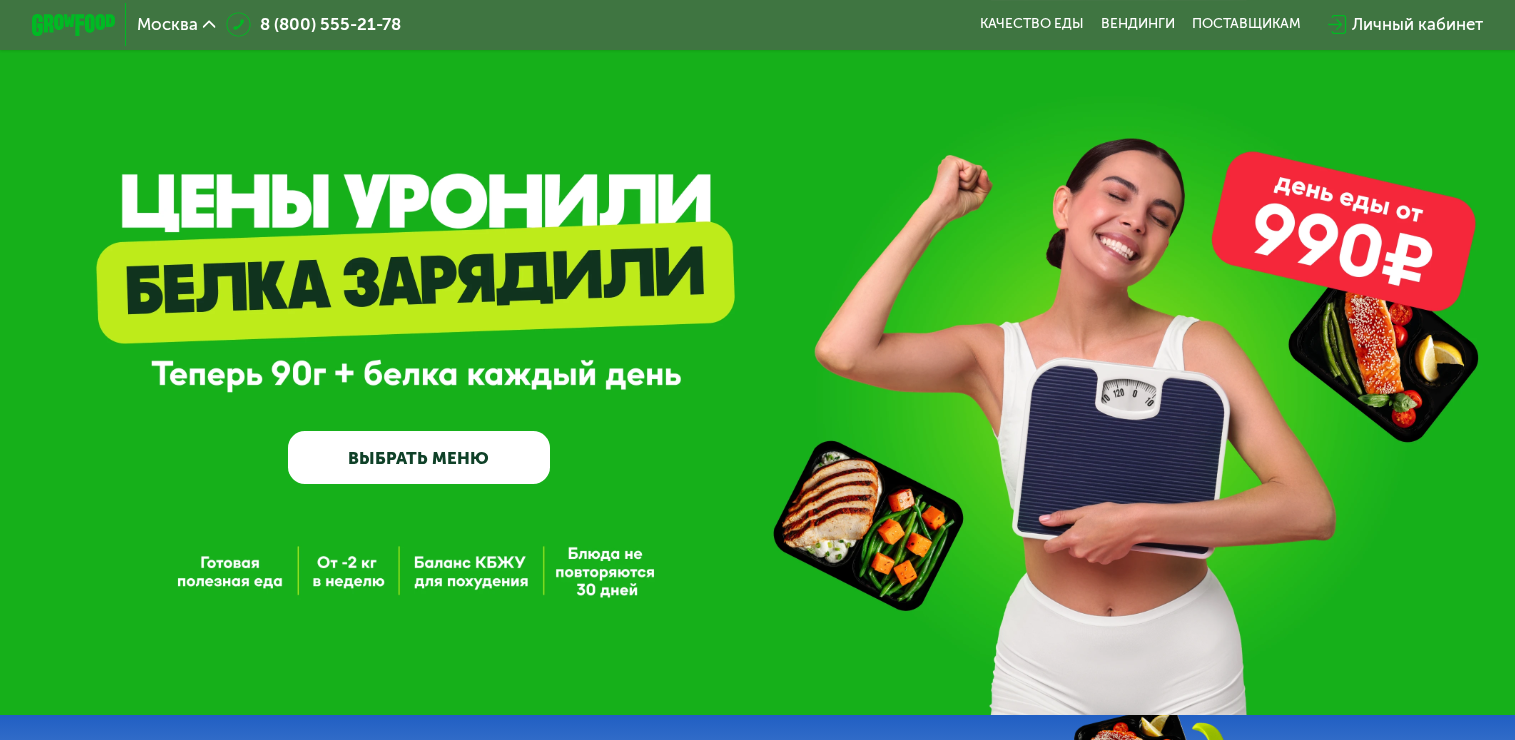 scroll, scrollTop: 0, scrollLeft: 0, axis: both 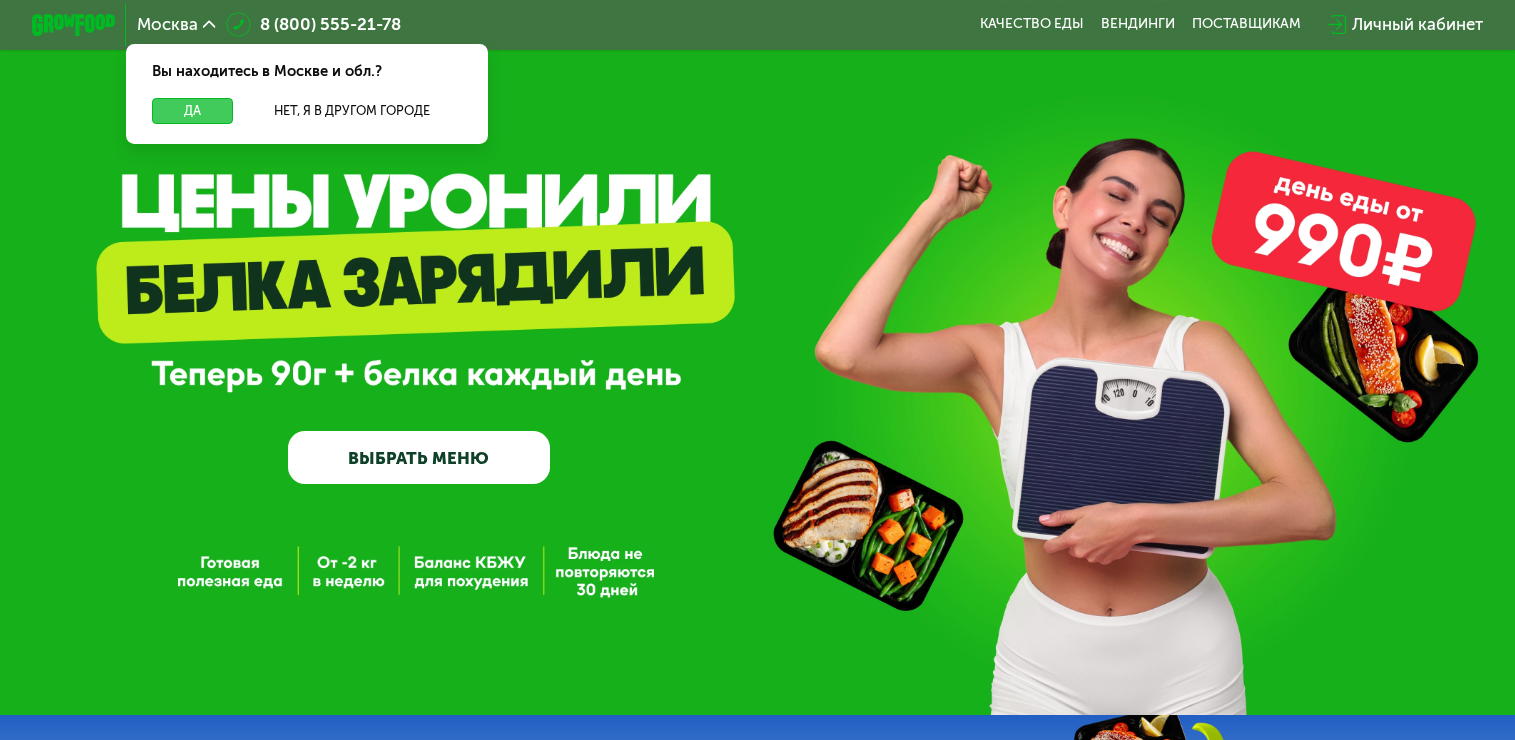 click on "Да" at bounding box center (192, 110) 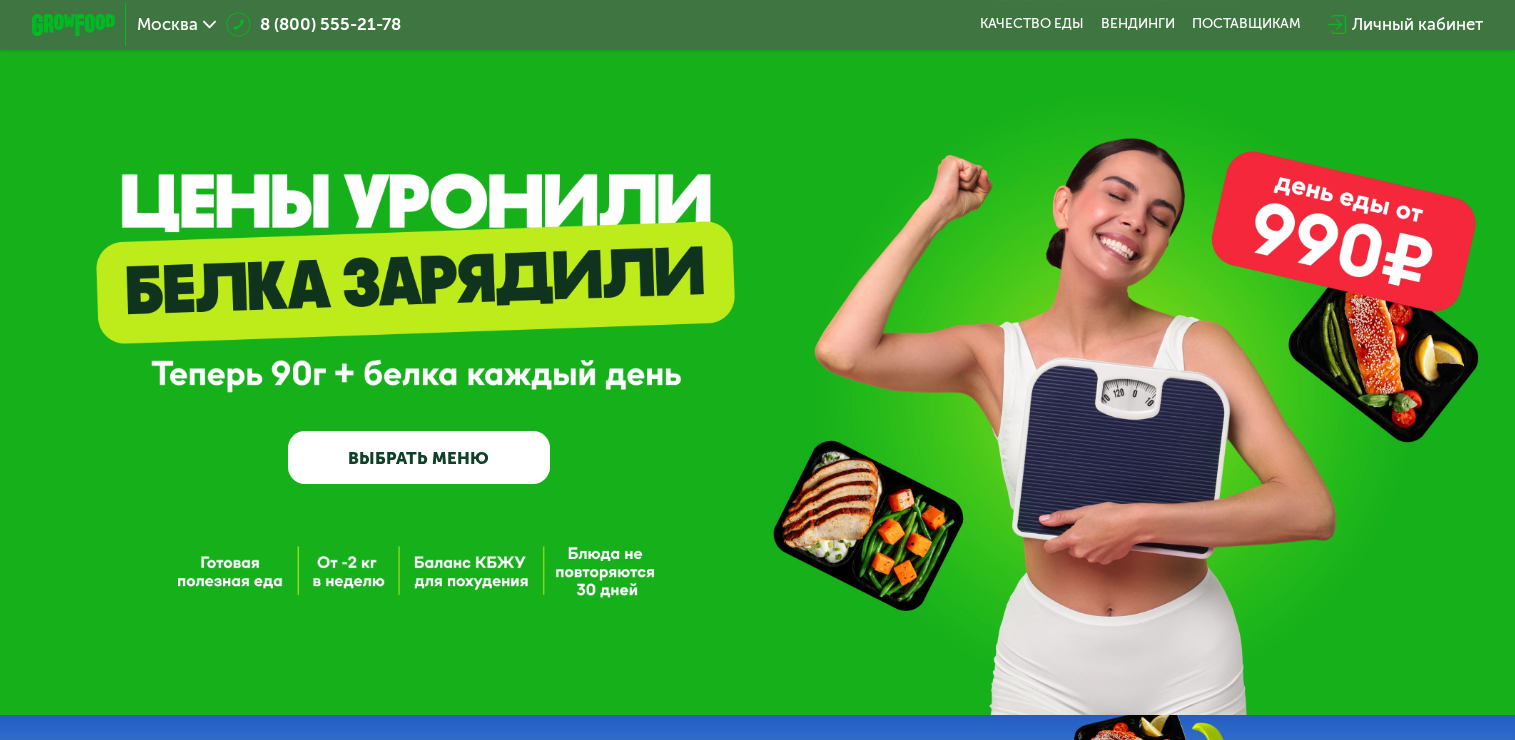 click on "ВЫБРАТЬ МЕНЮ" at bounding box center (419, 457) 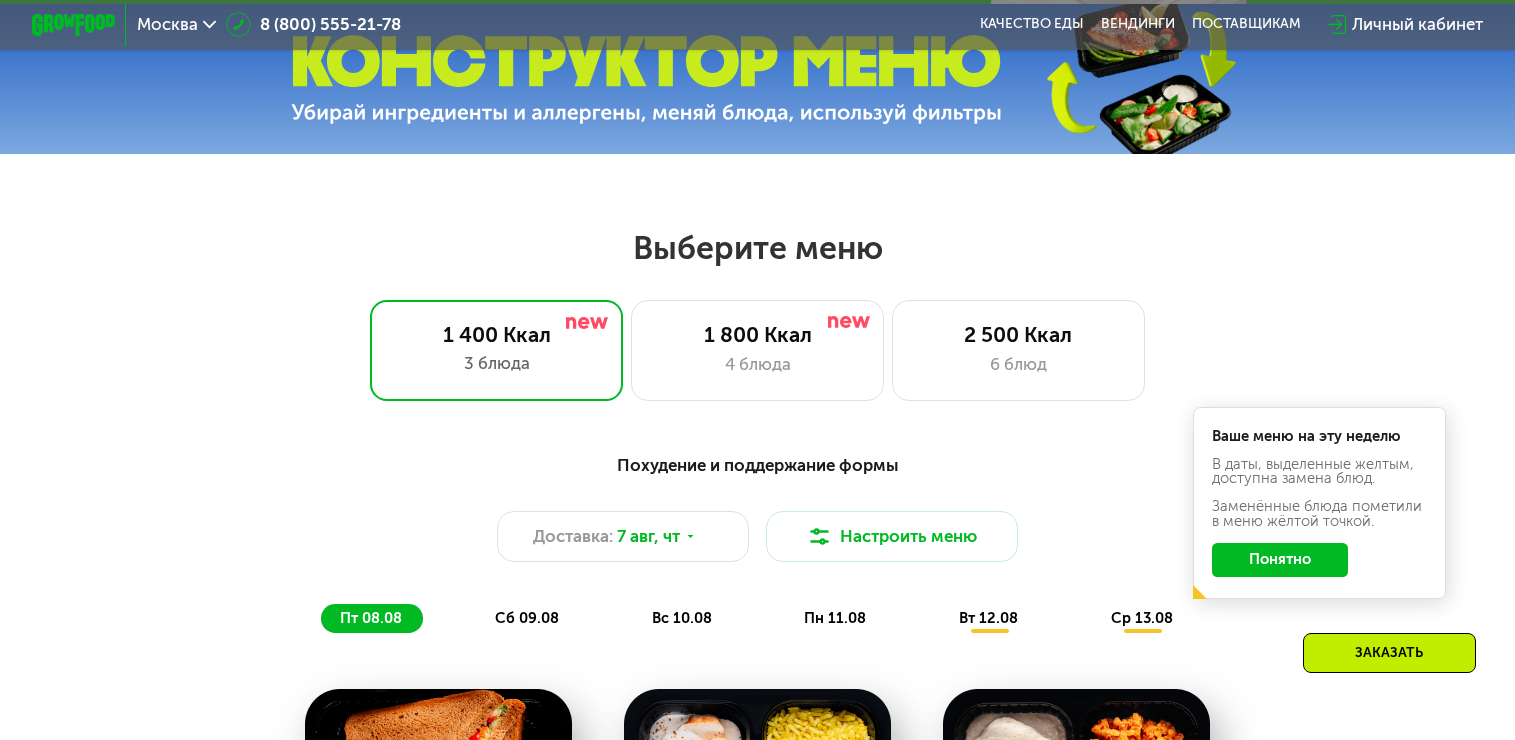 scroll, scrollTop: 897, scrollLeft: 0, axis: vertical 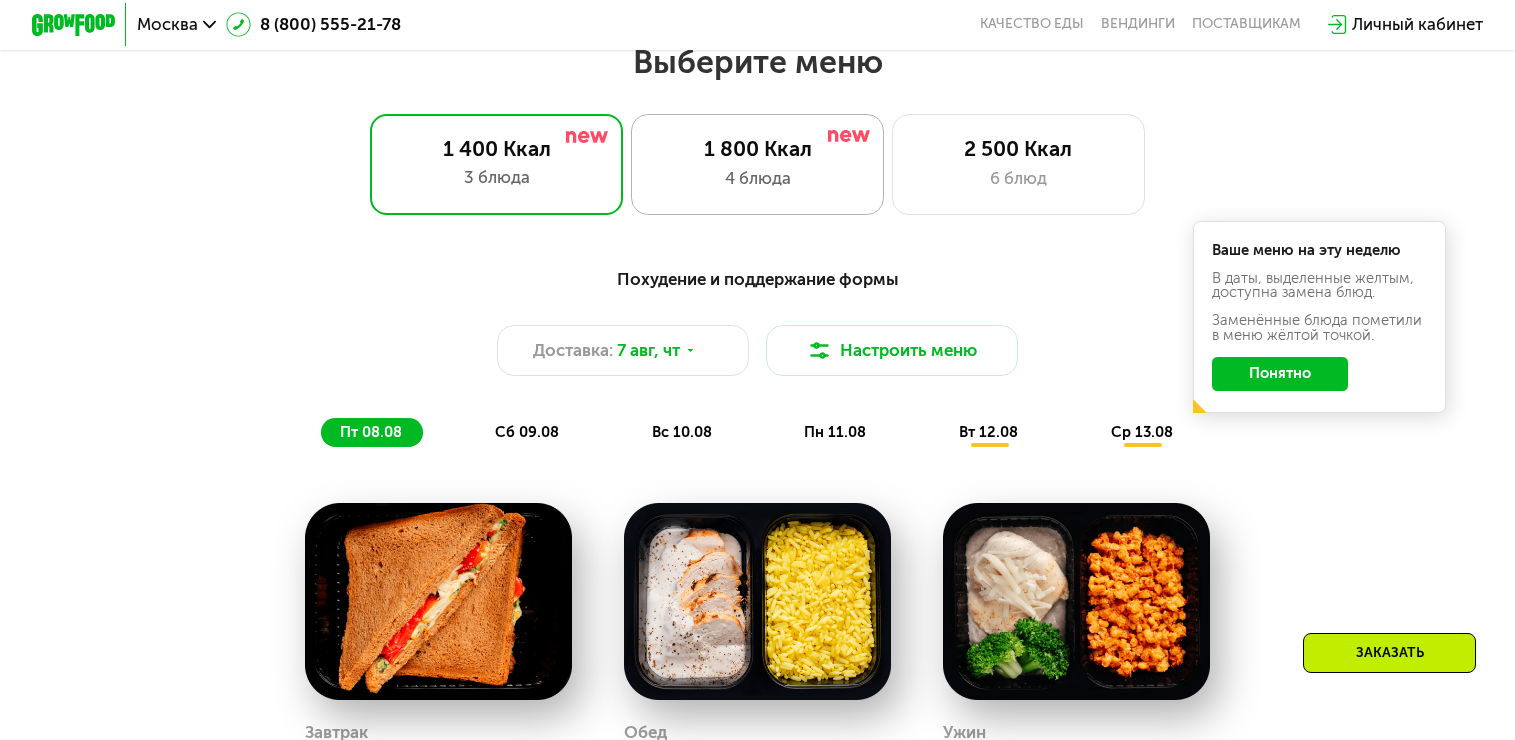 click on "4 блюда" at bounding box center [757, 178] 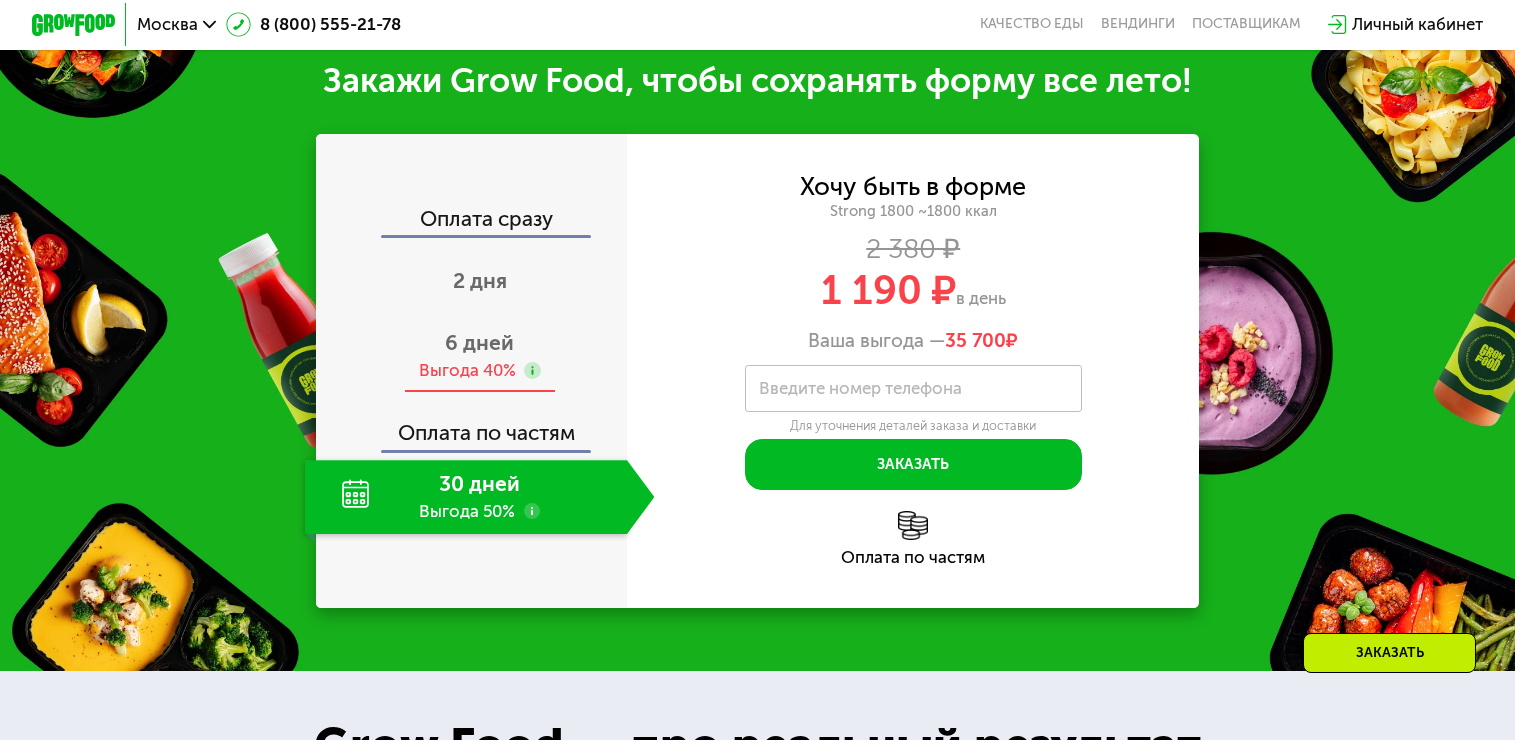 scroll, scrollTop: 2197, scrollLeft: 0, axis: vertical 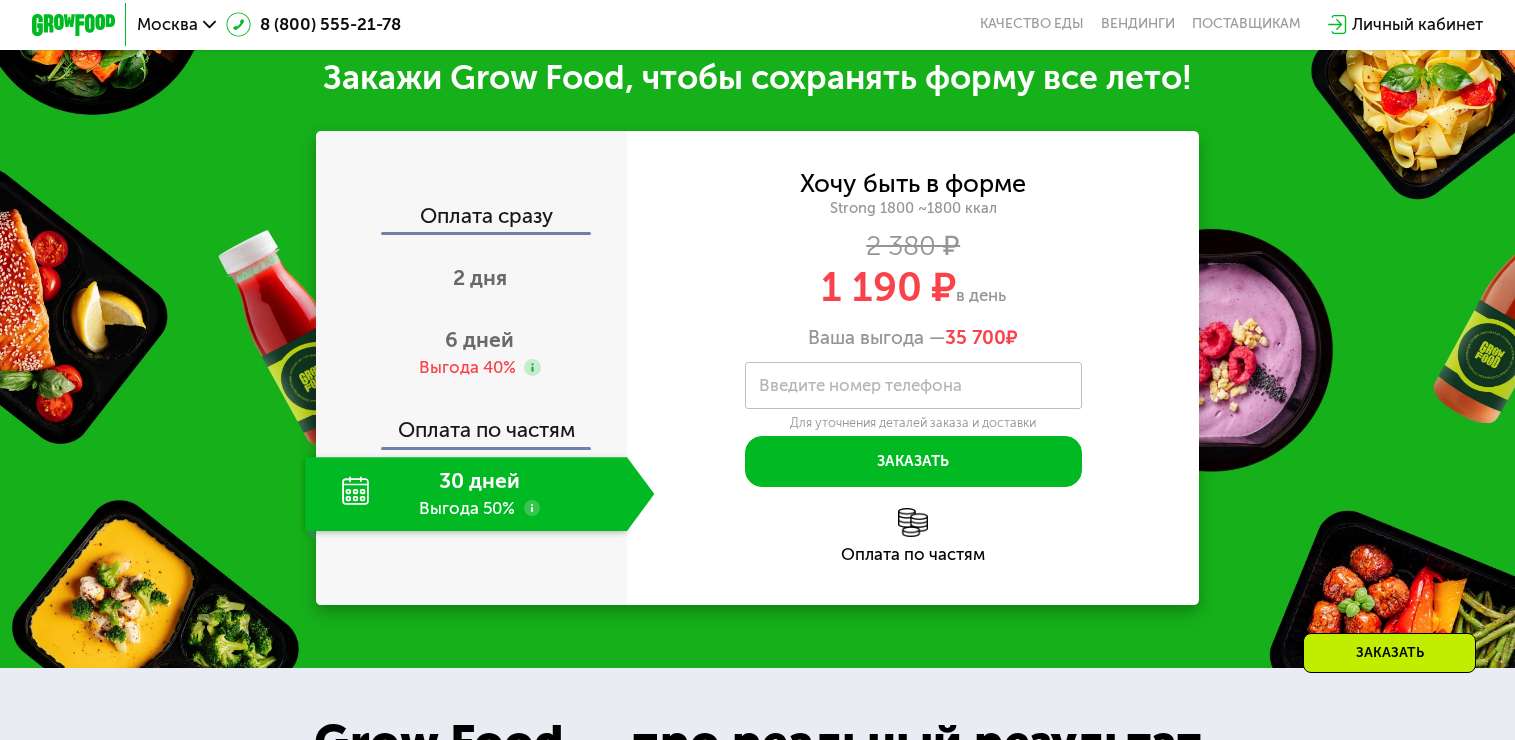 click on "30 дней Выгода 50%" 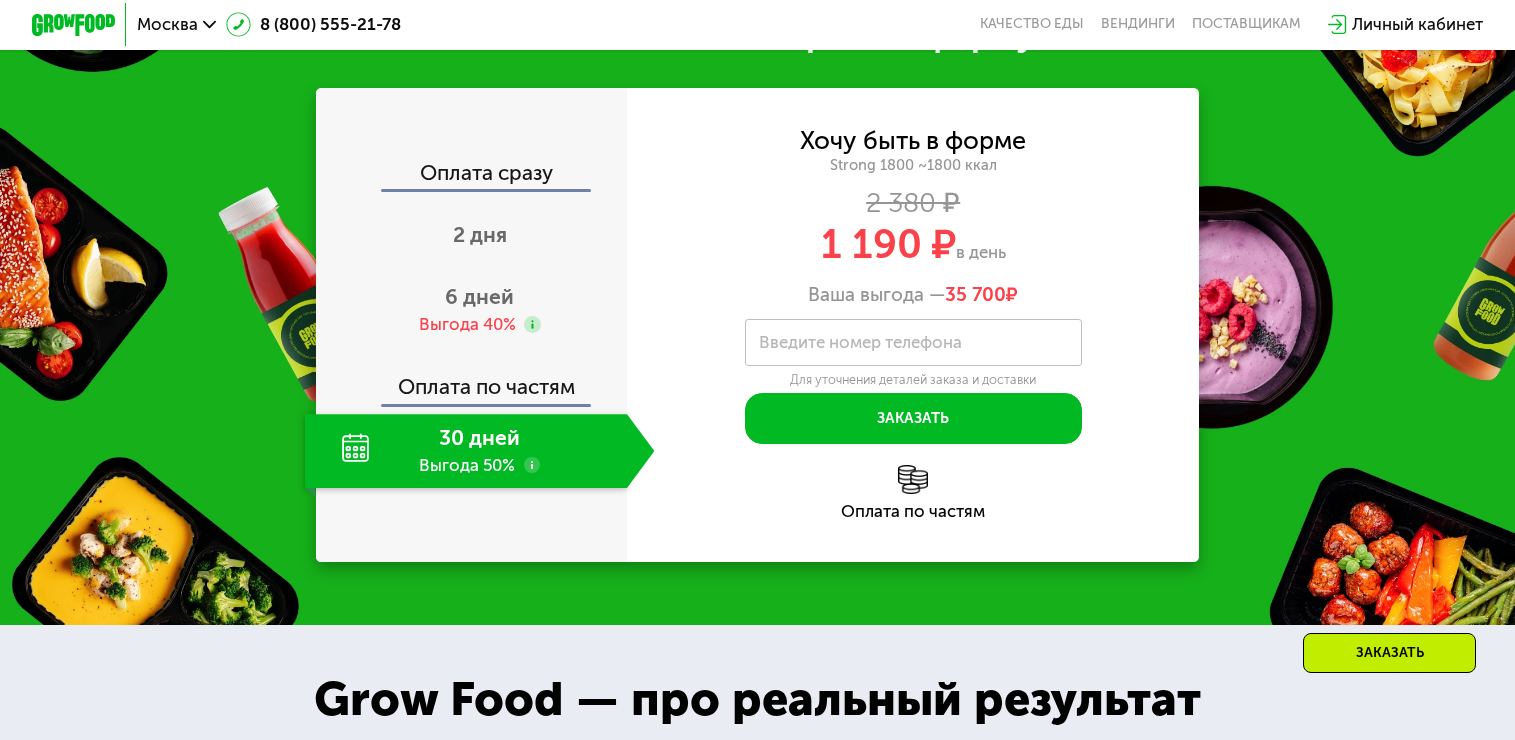scroll, scrollTop: 2197, scrollLeft: 0, axis: vertical 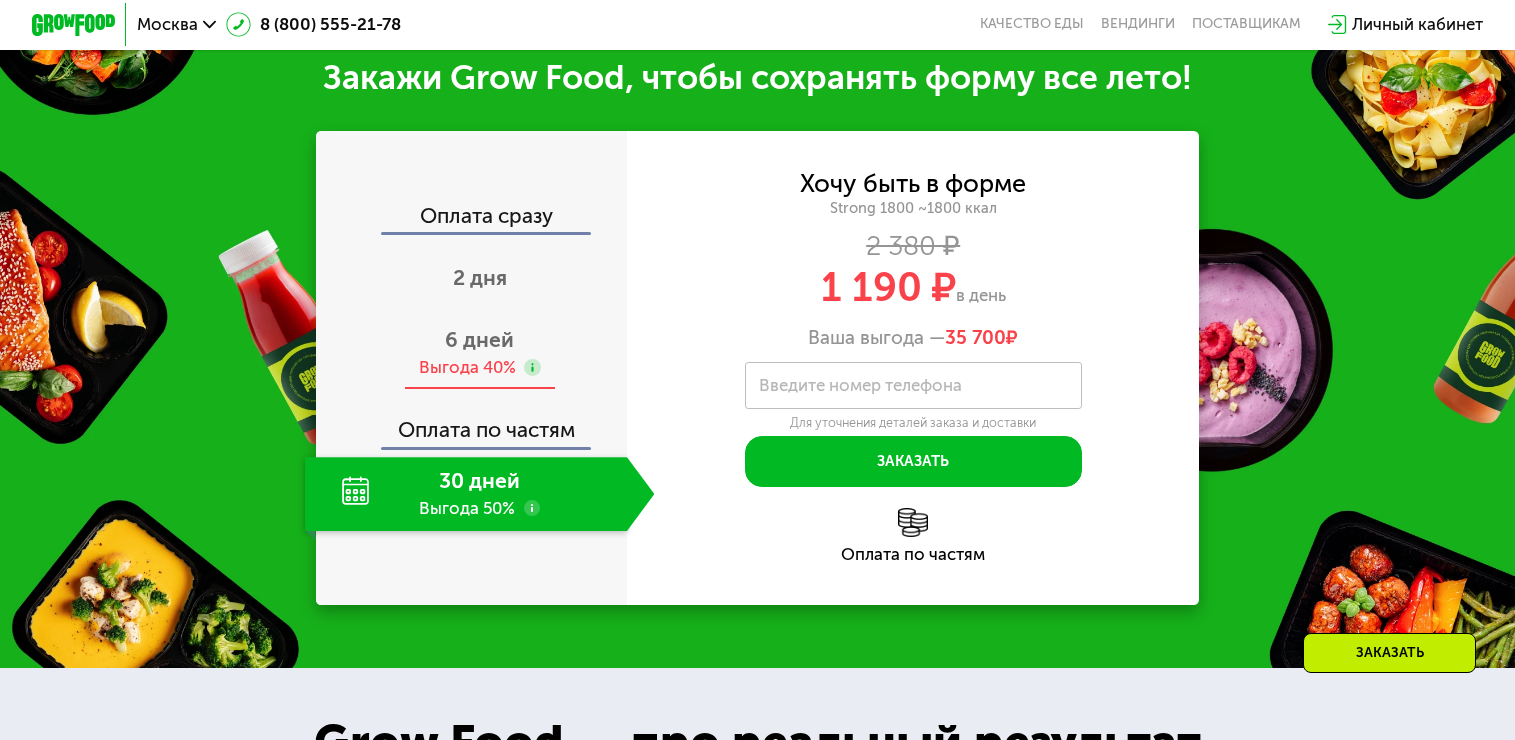 click on "6 дней" at bounding box center (479, 339) 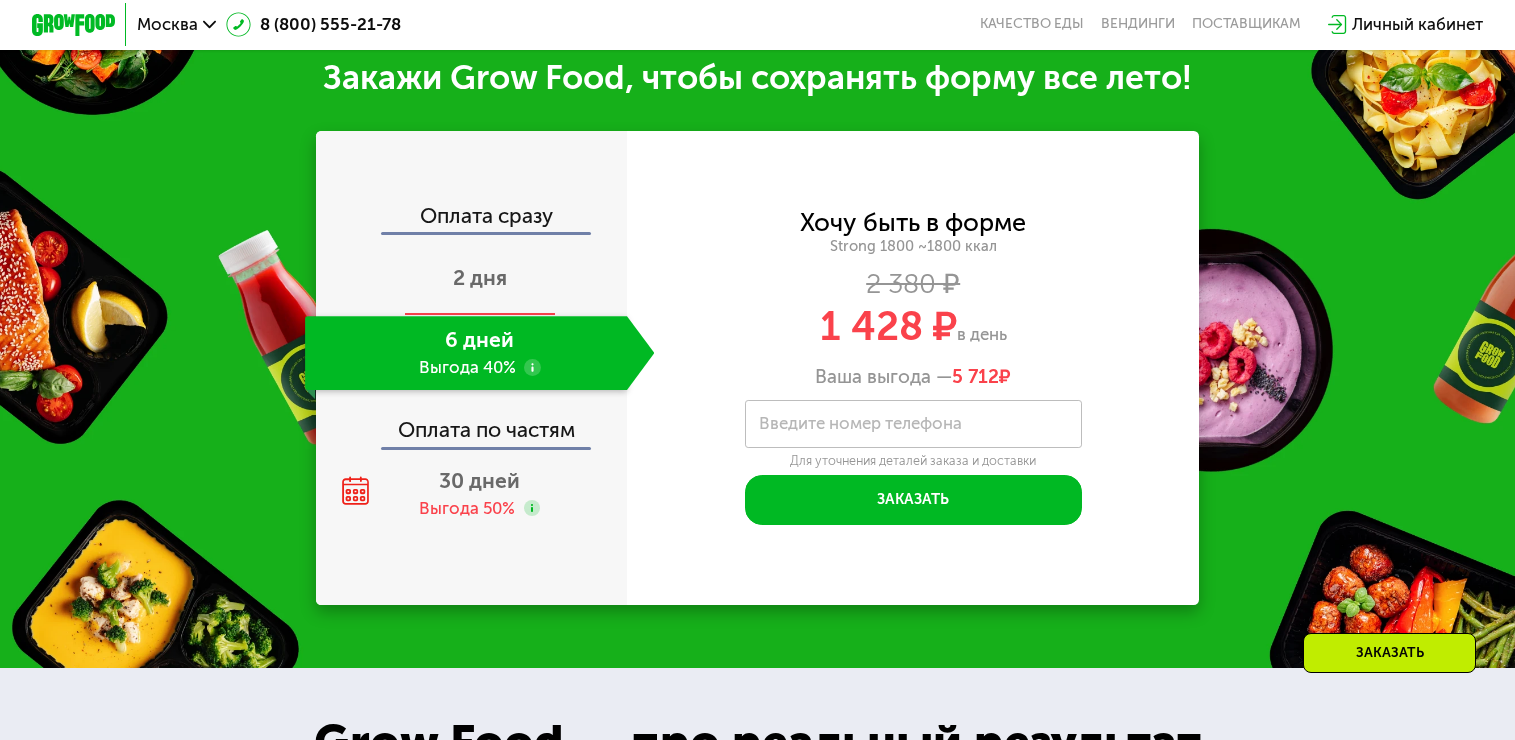 click on "2 дня" at bounding box center (480, 277) 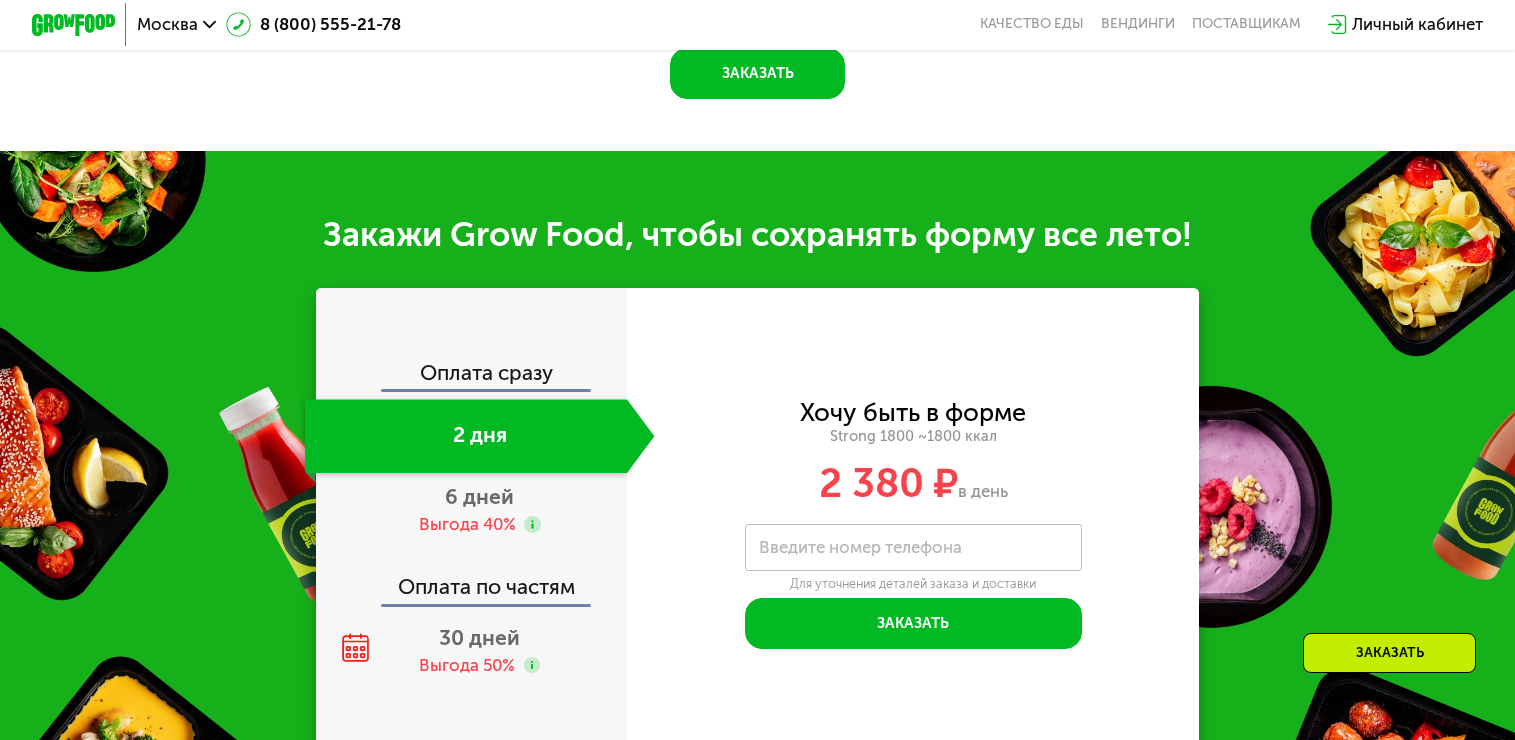 scroll, scrollTop: 2200, scrollLeft: 0, axis: vertical 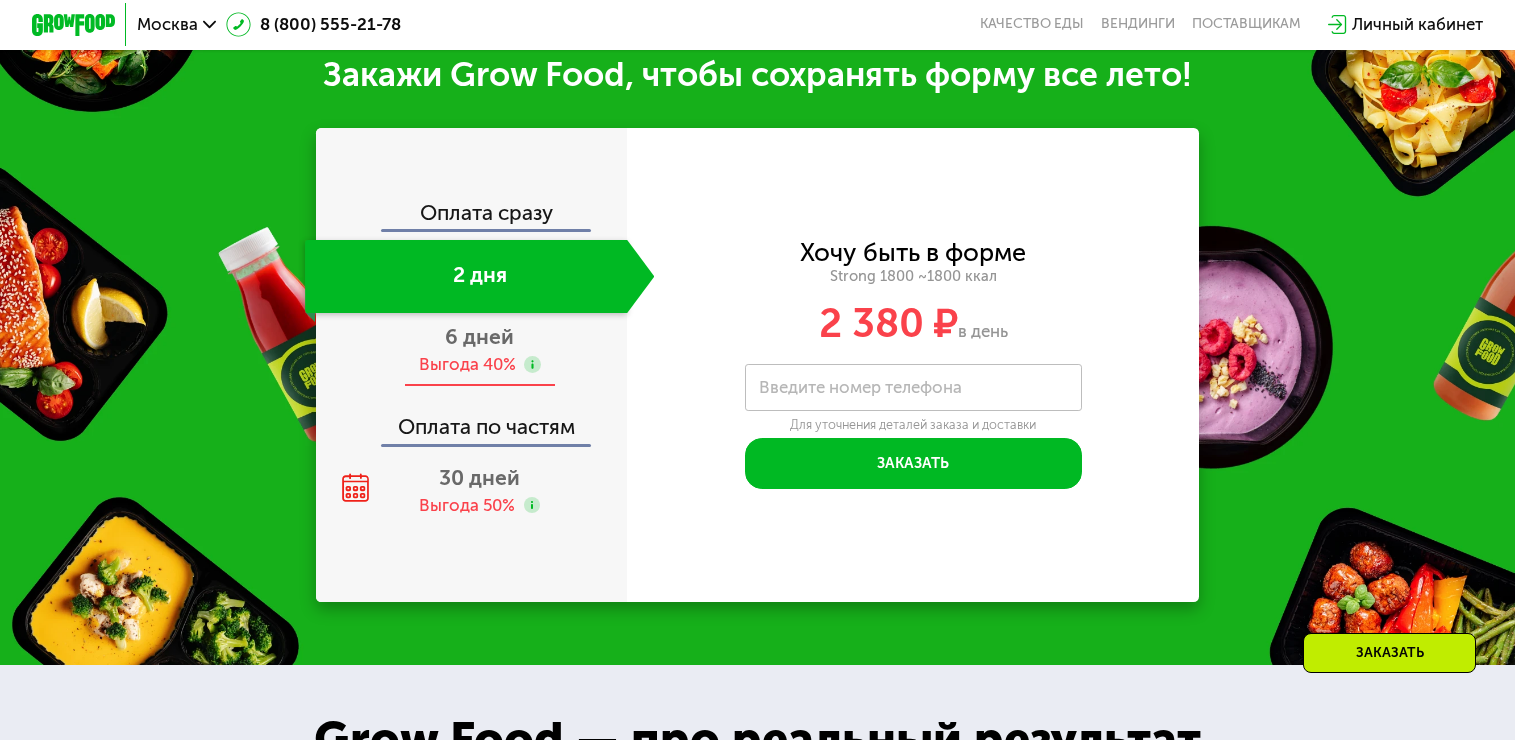 drag, startPoint x: 474, startPoint y: 523, endPoint x: 464, endPoint y: 475, distance: 49.0306 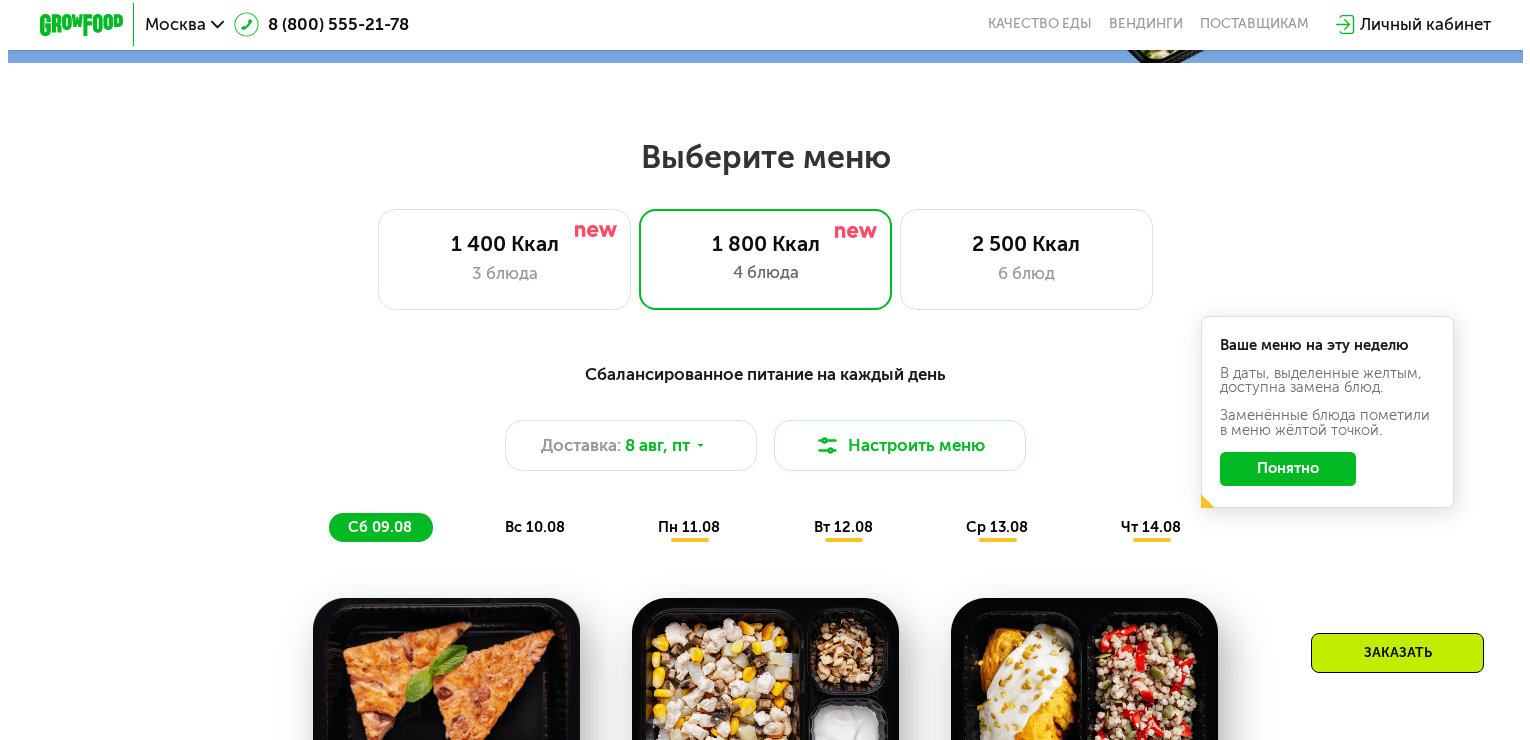 scroll, scrollTop: 800, scrollLeft: 0, axis: vertical 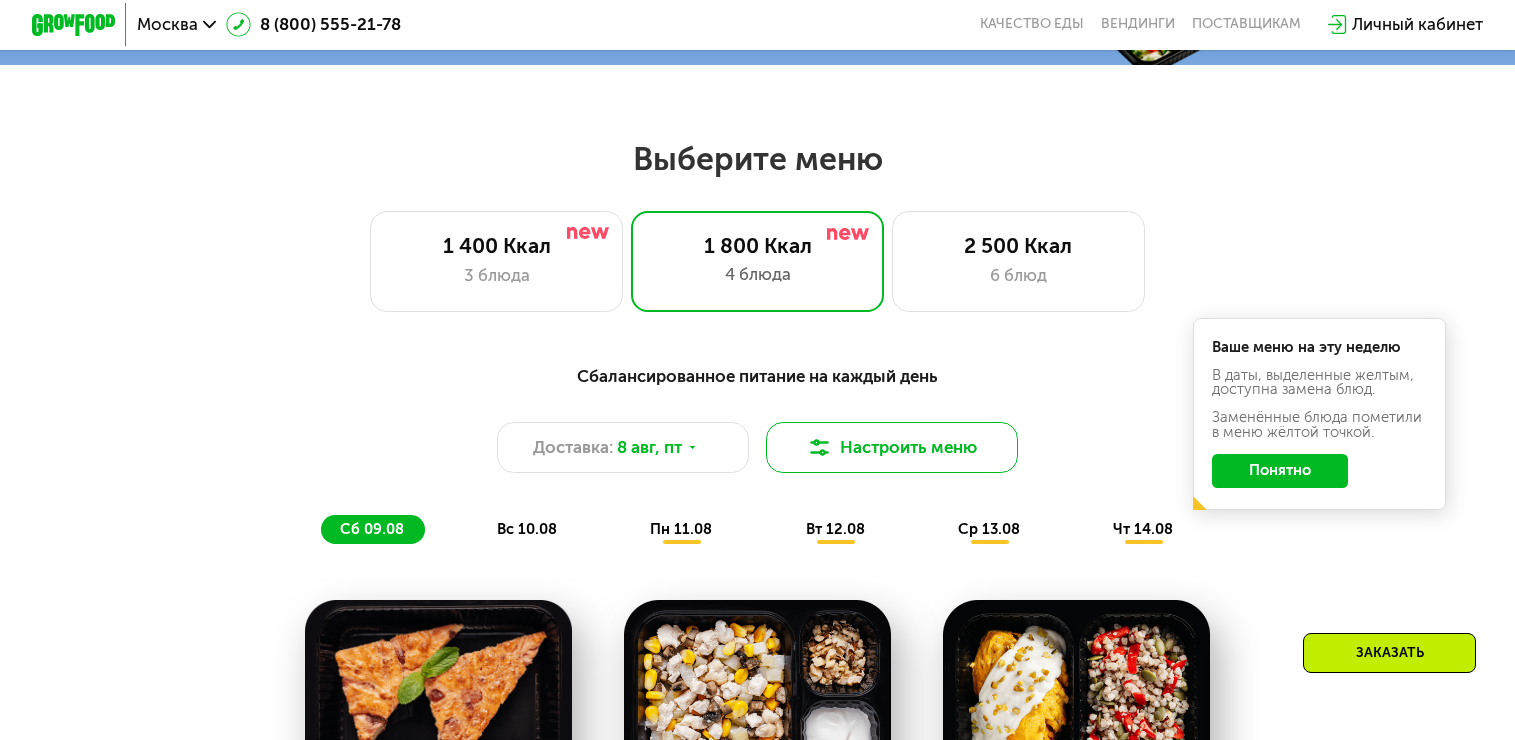 click on "Настроить меню" at bounding box center [892, 447] 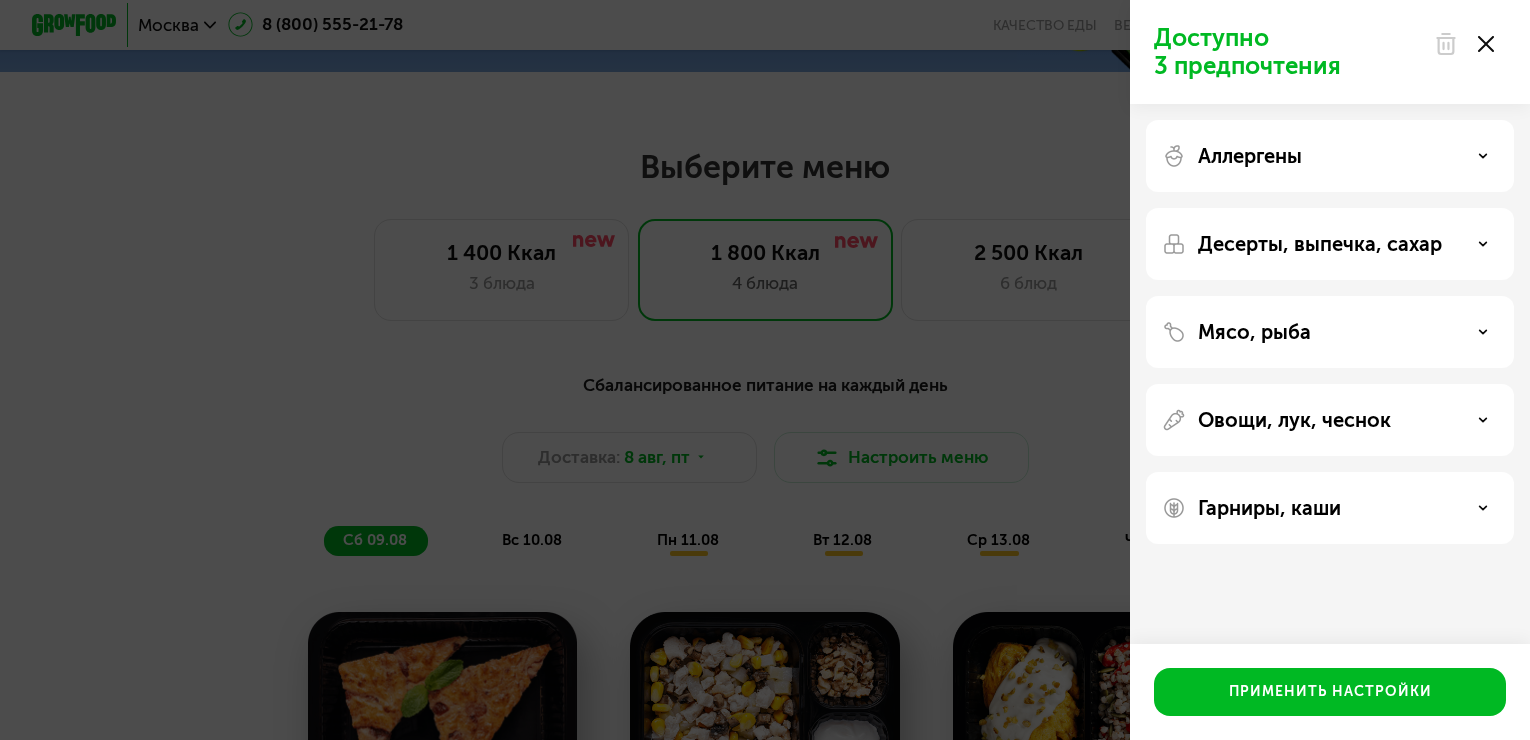 click on "Мясо, рыба" 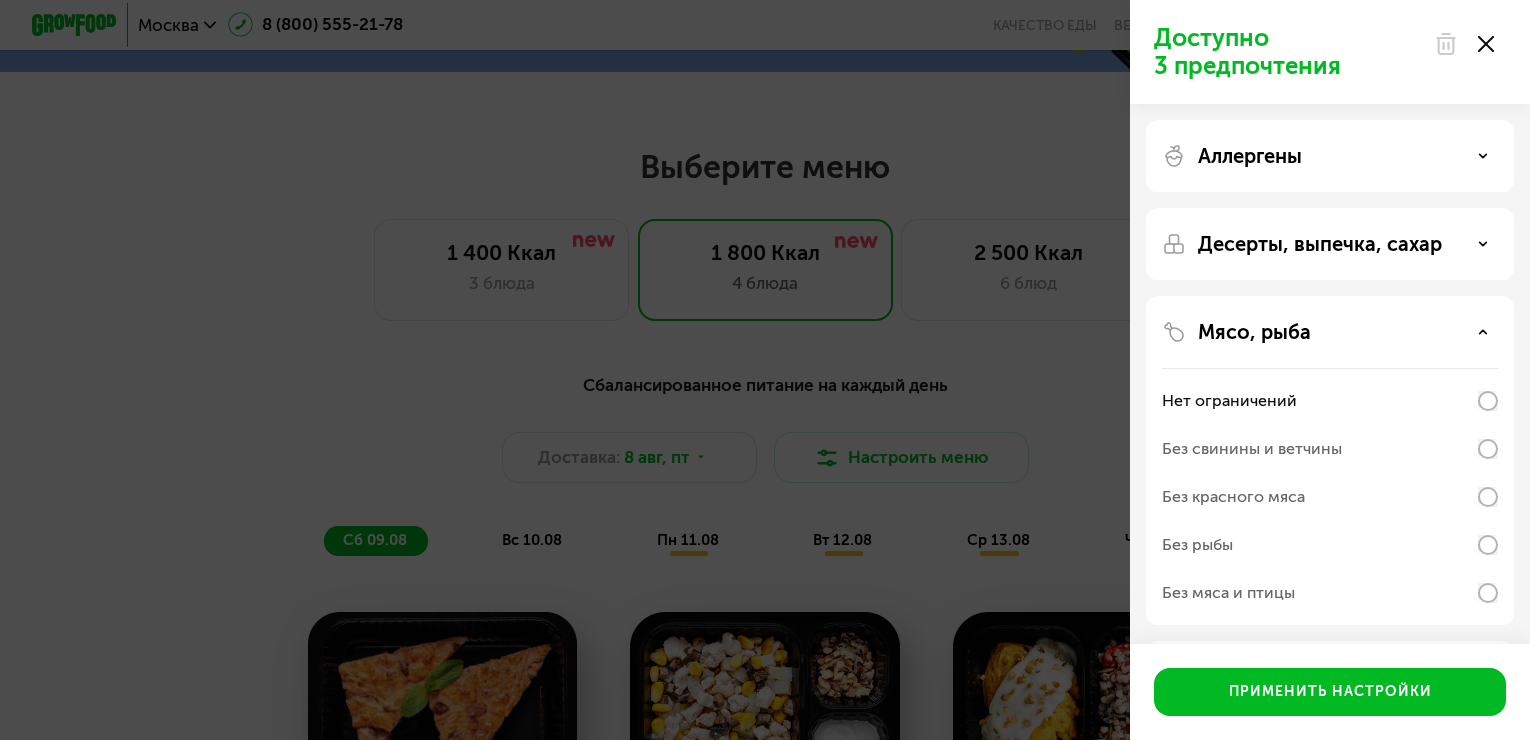 click on "Мясо, рыба" at bounding box center [1330, 332] 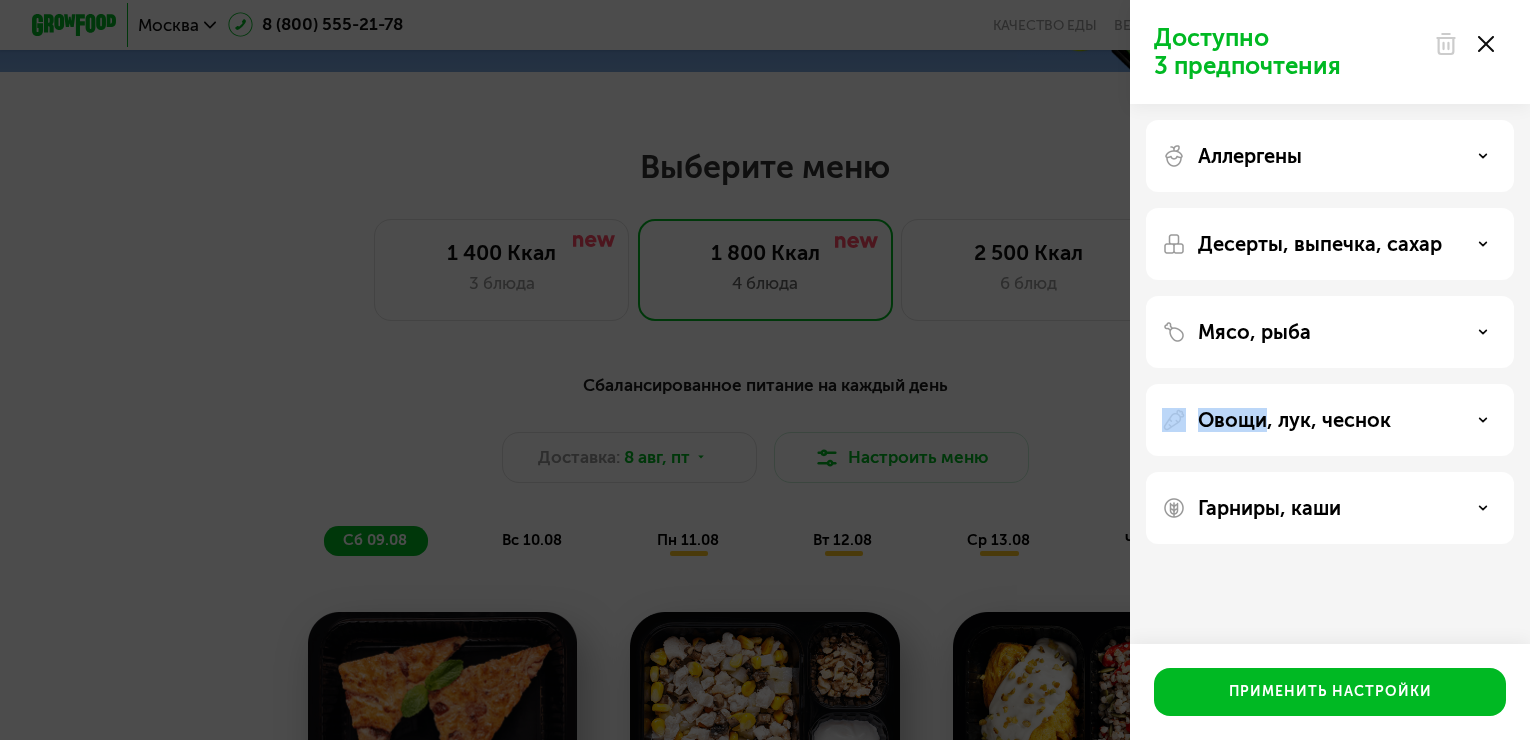 click on "Мясо, рыба" at bounding box center (1330, 332) 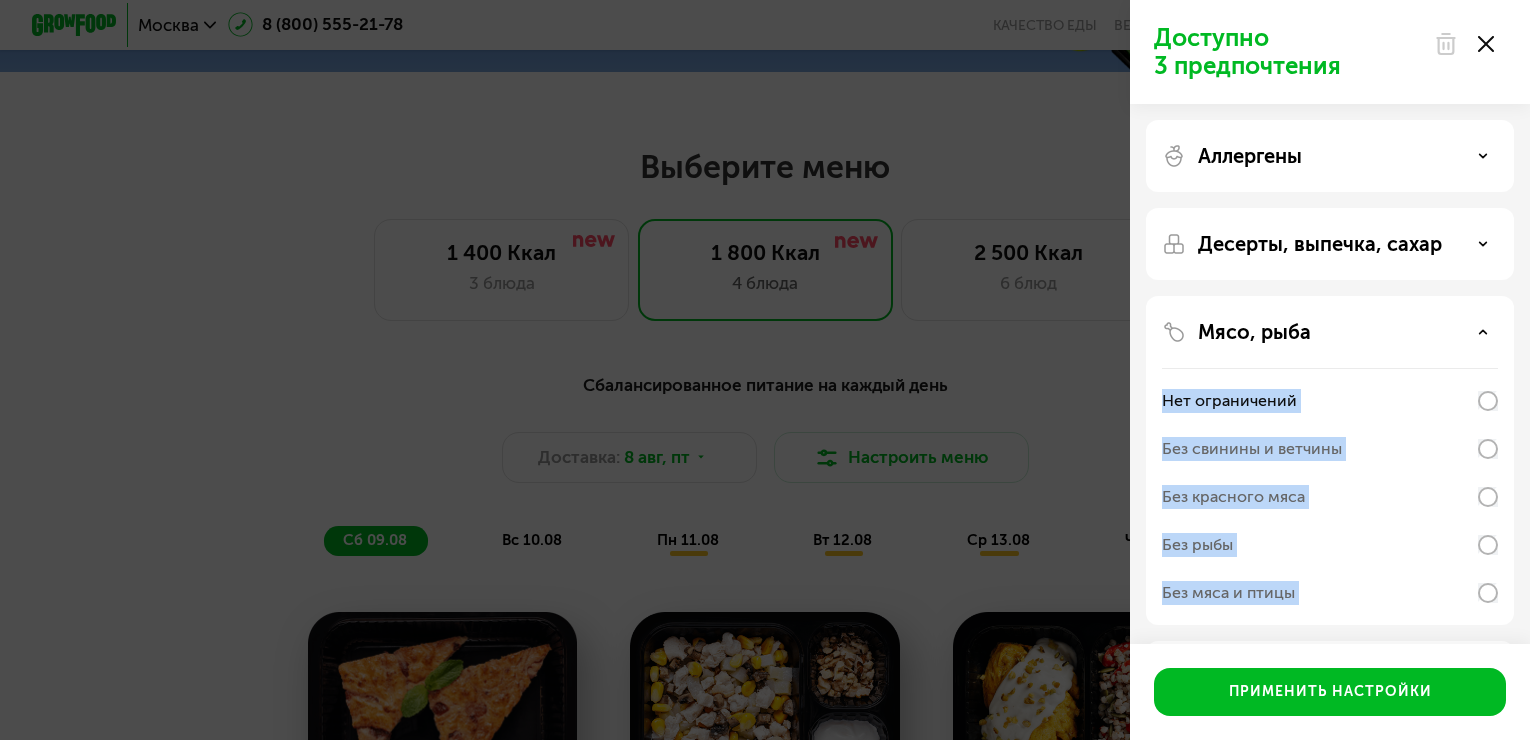 click on "Аллергены Десерты, выпечка, сахар Мясо, рыба Нет ограничений Без свинины и ветчины Без красного мяса Без рыбы Без мяса и птицы Овощи, лук, чеснок Гарниры, каши" at bounding box center [1330, 460] 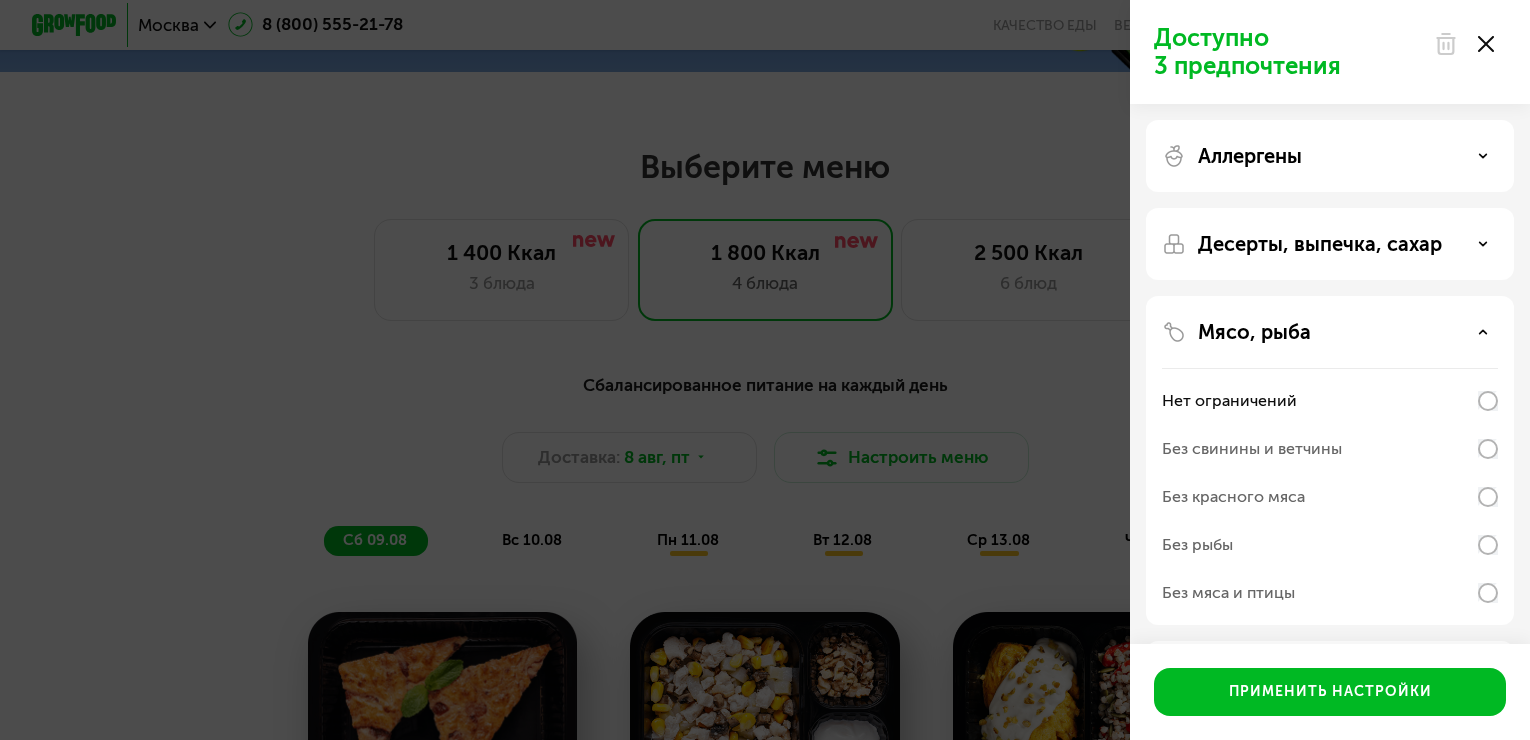 click on "Мясо, рыба" at bounding box center (1330, 332) 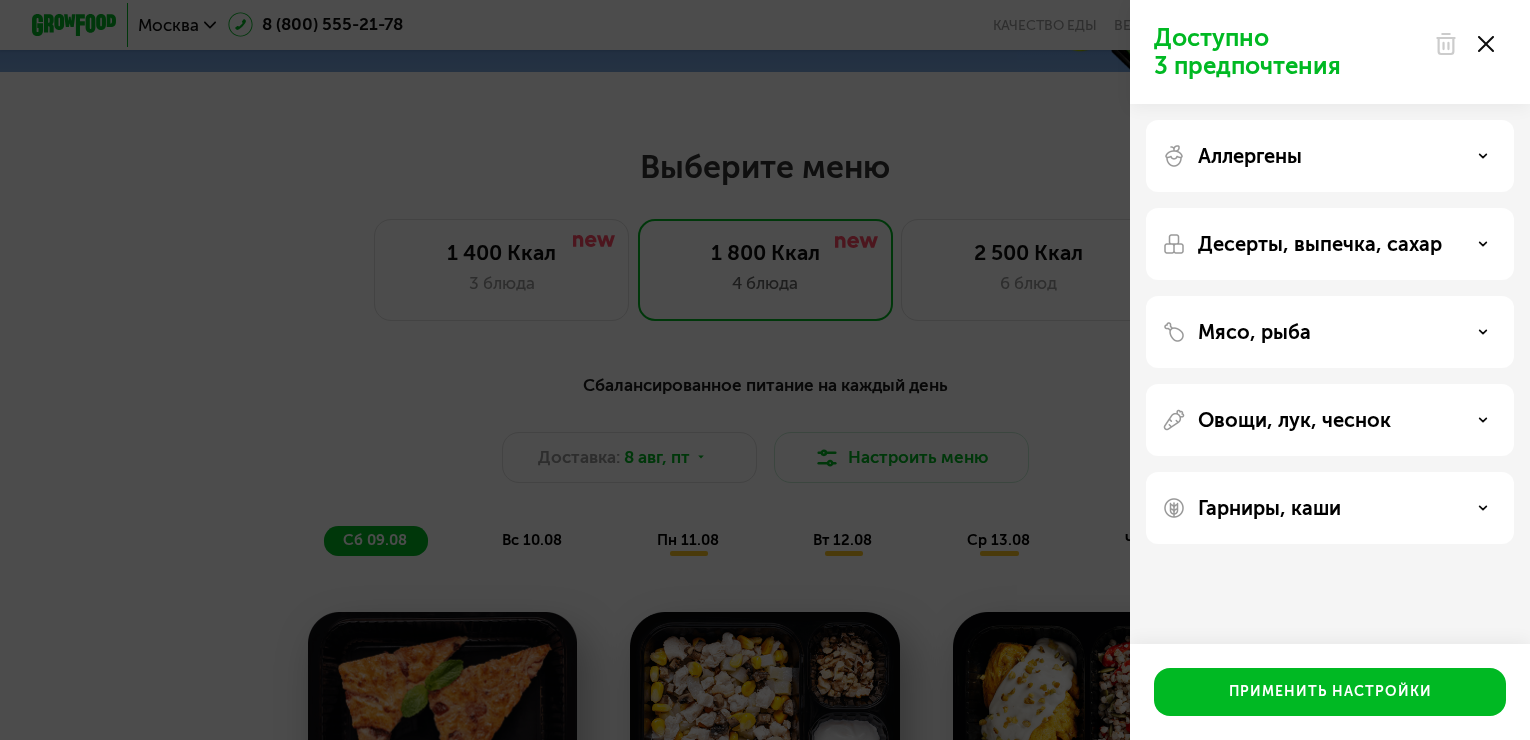 click on "Десерты, выпечка, сахар" at bounding box center [1330, 244] 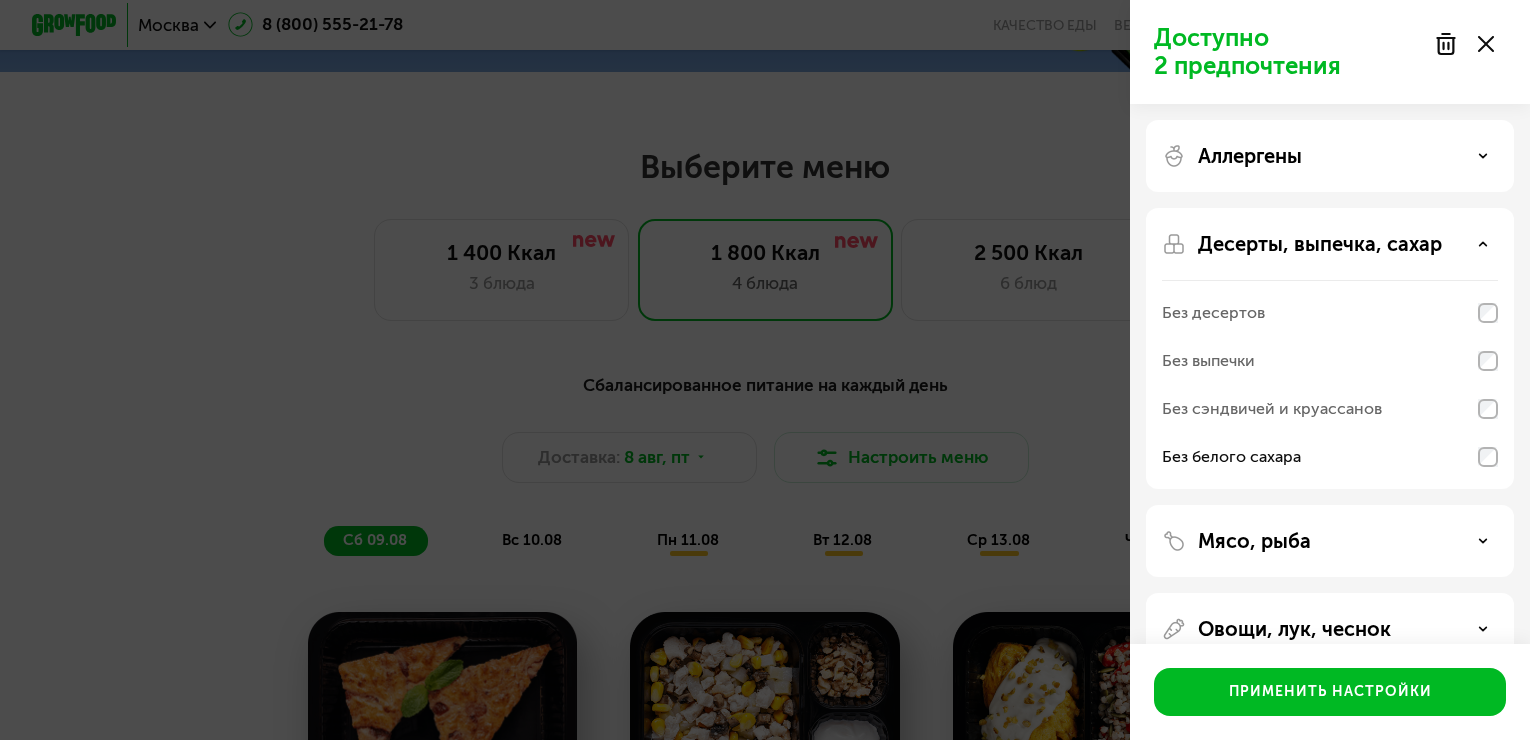 click 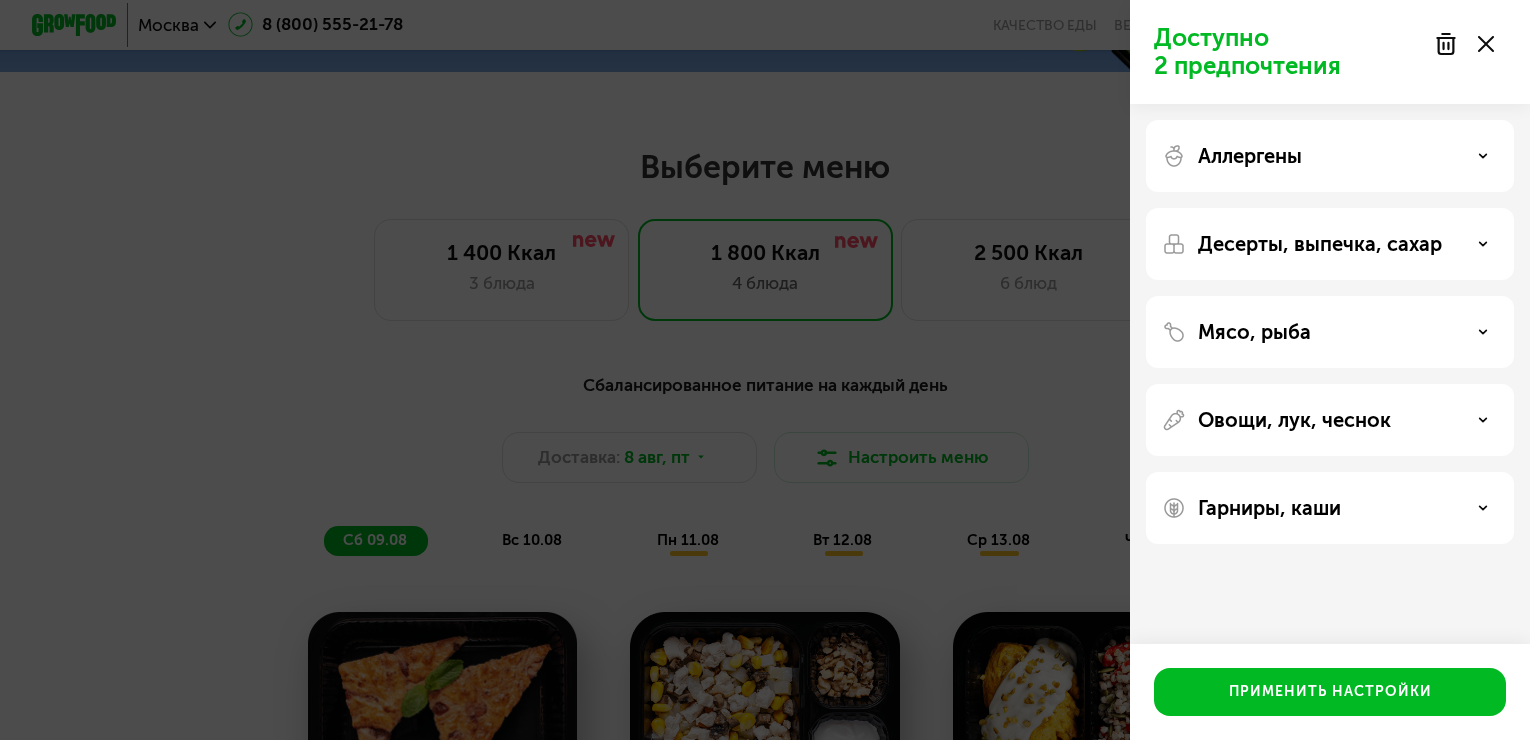 click on "Аллергены" at bounding box center [1330, 156] 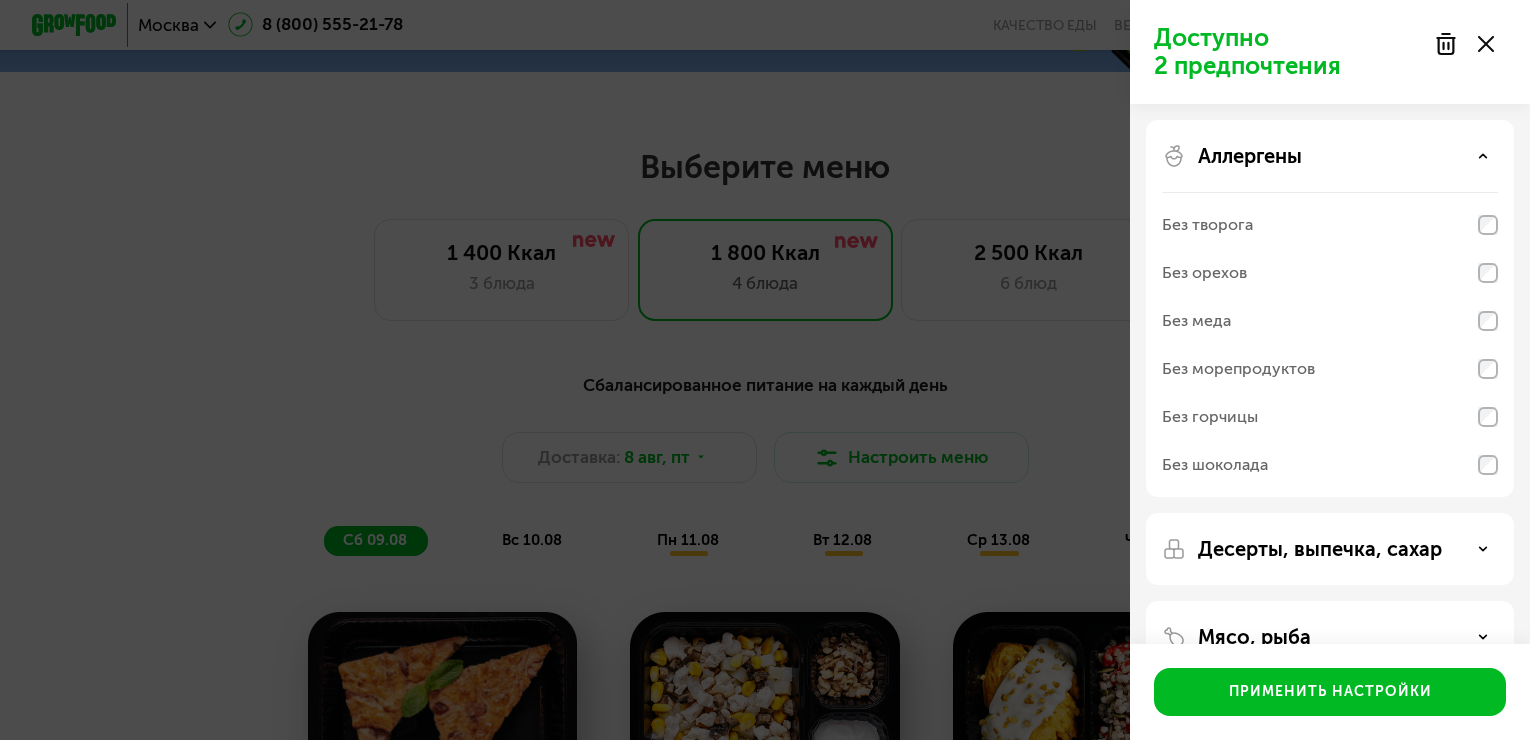 click on "Аллергены" at bounding box center (1330, 156) 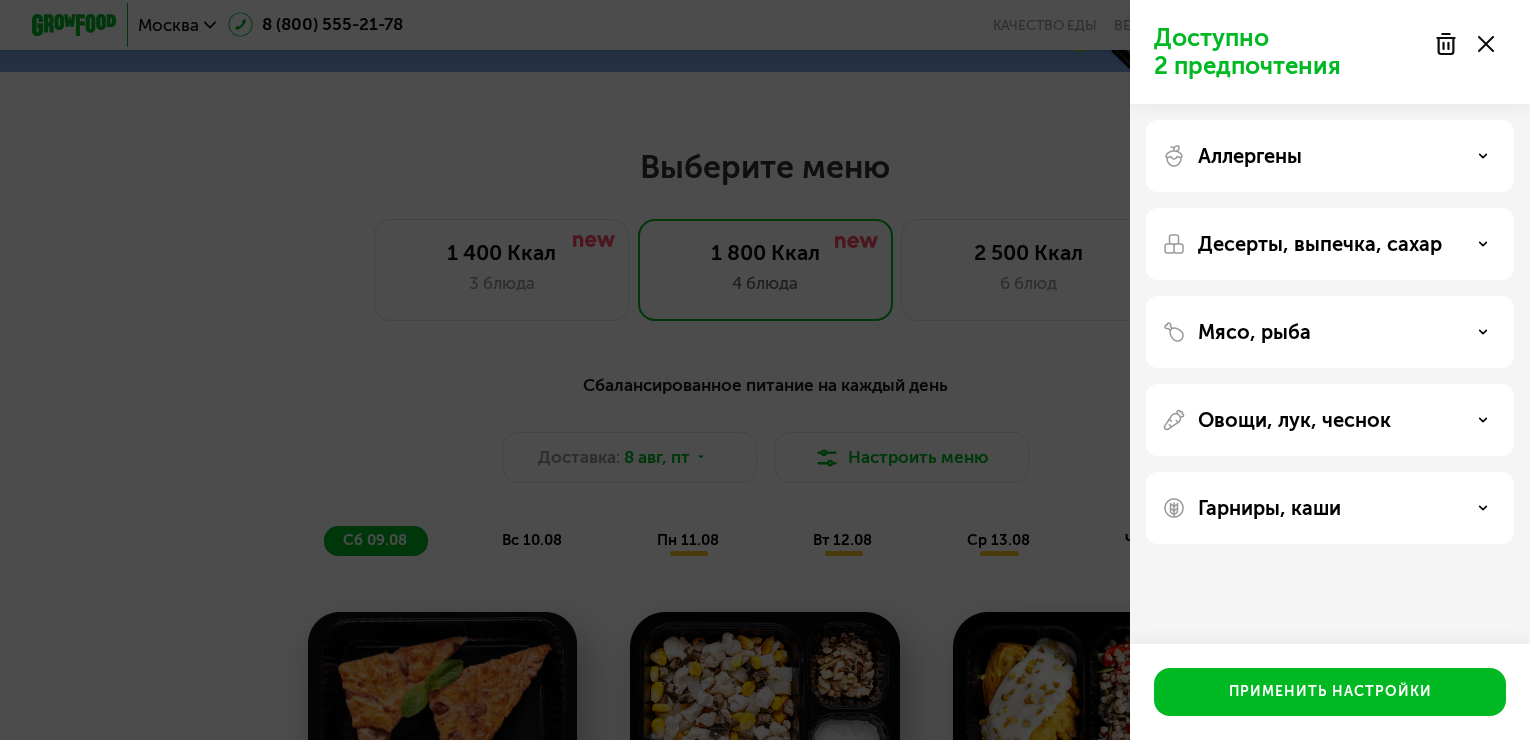 click on "Аллергены" at bounding box center [1330, 156] 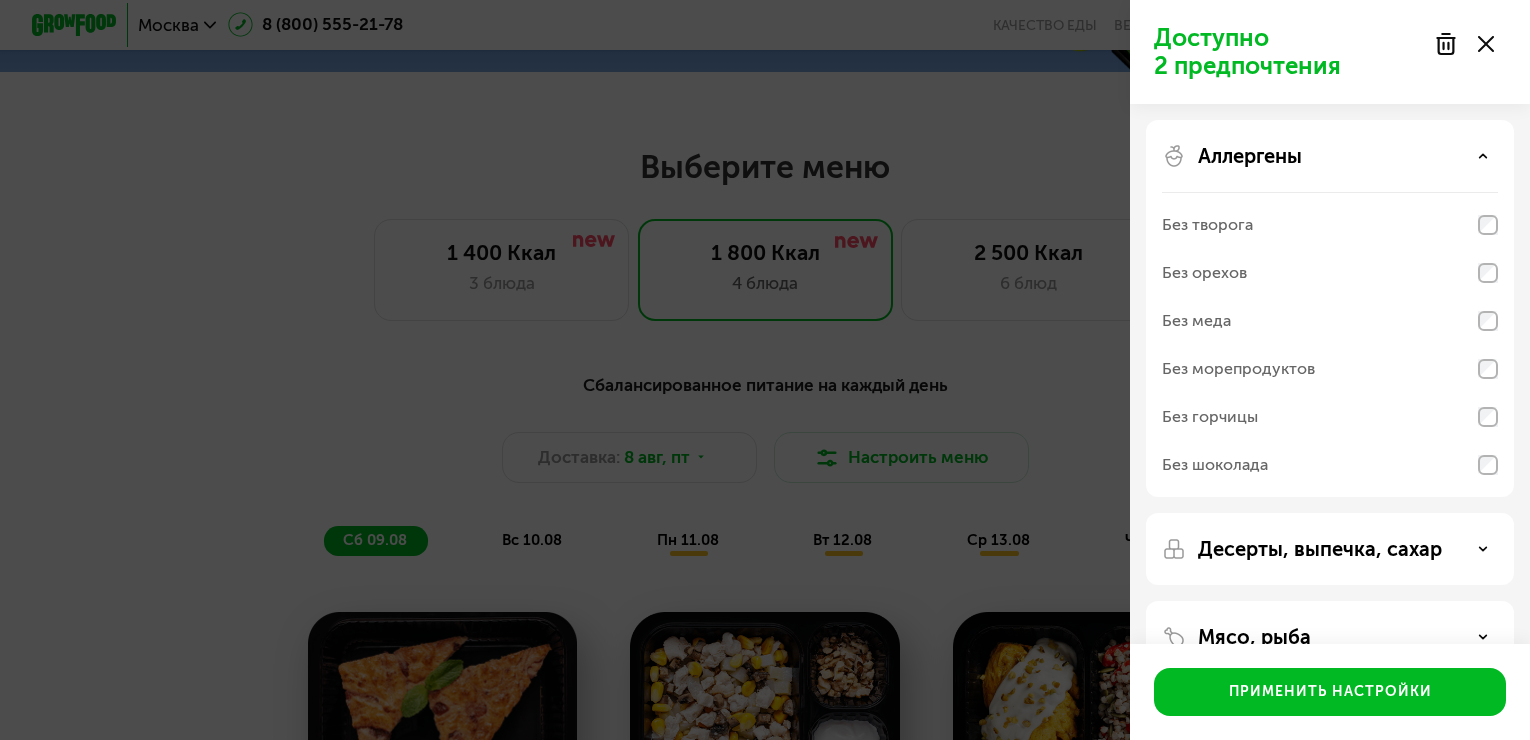click on "Аллергены" at bounding box center [1330, 156] 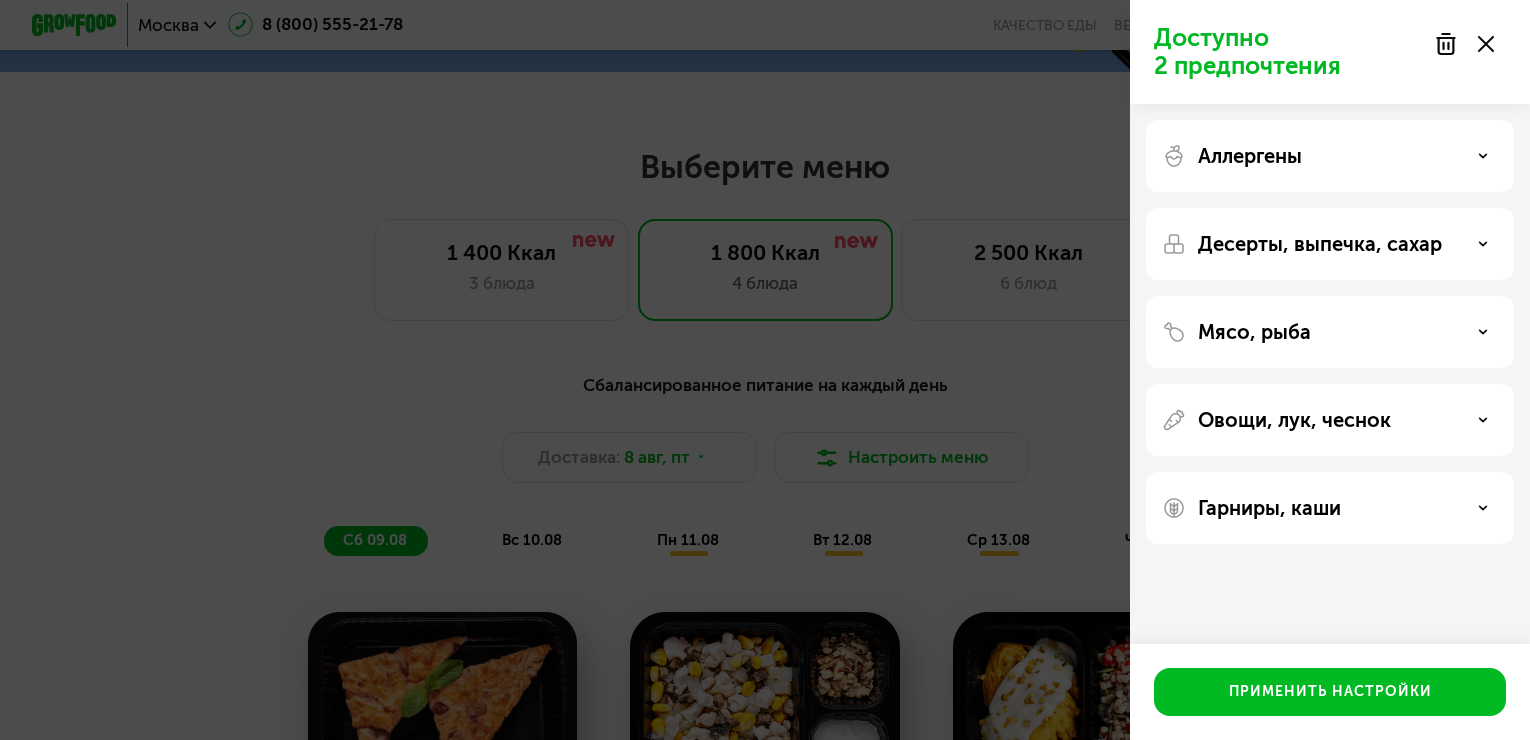 click on "Овощи, лук, чеснок" at bounding box center (1330, 420) 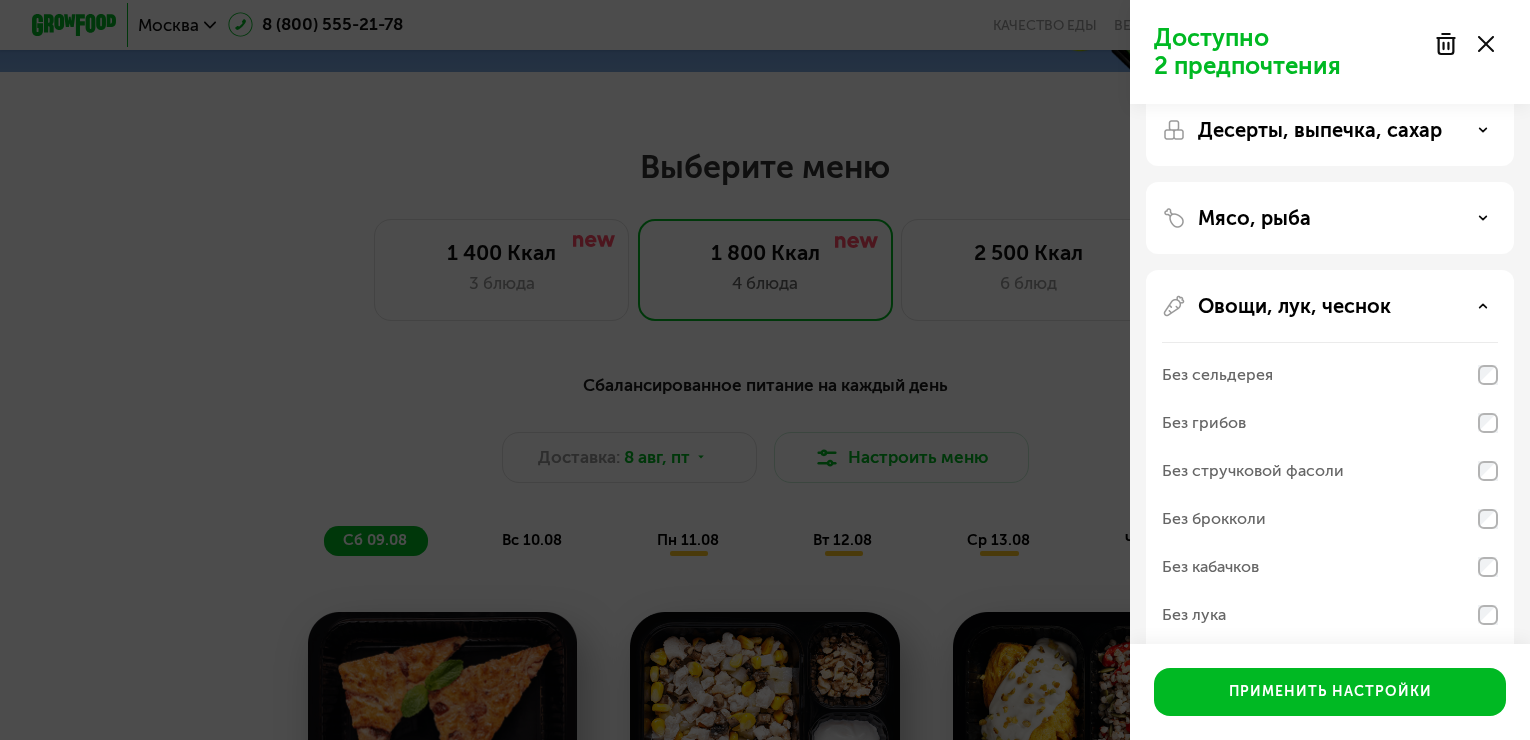 scroll, scrollTop: 200, scrollLeft: 0, axis: vertical 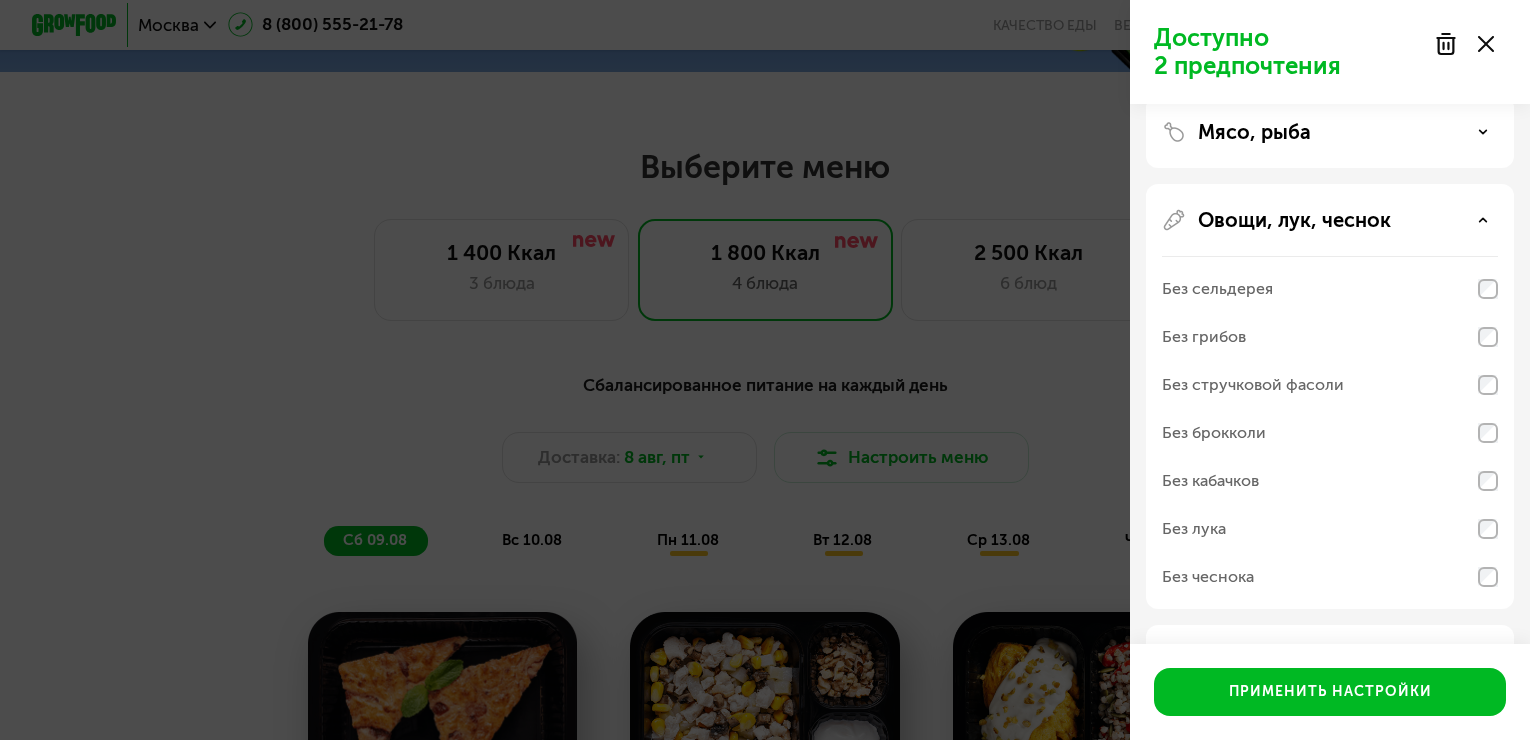 click 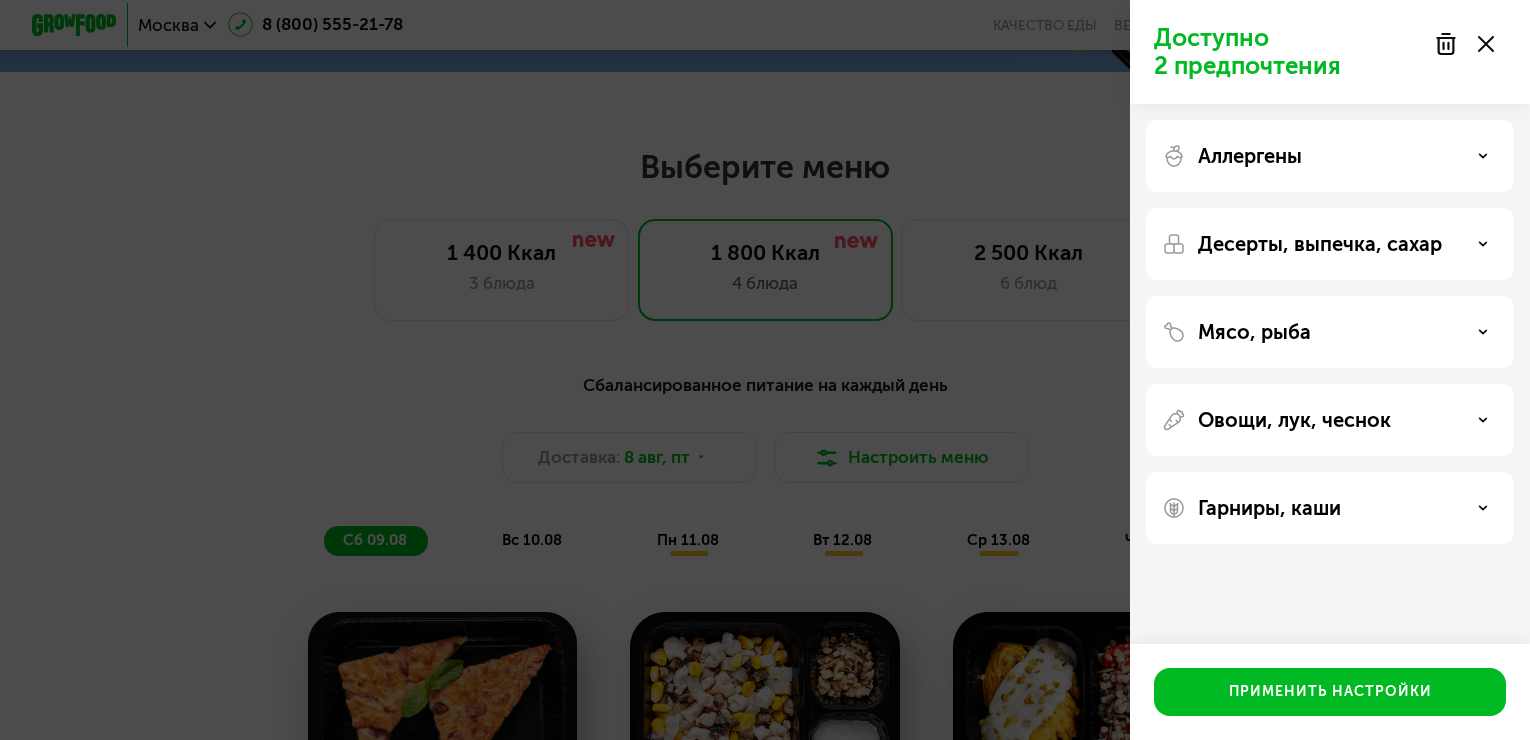 click on "Гарниры, каши" at bounding box center (1330, 508) 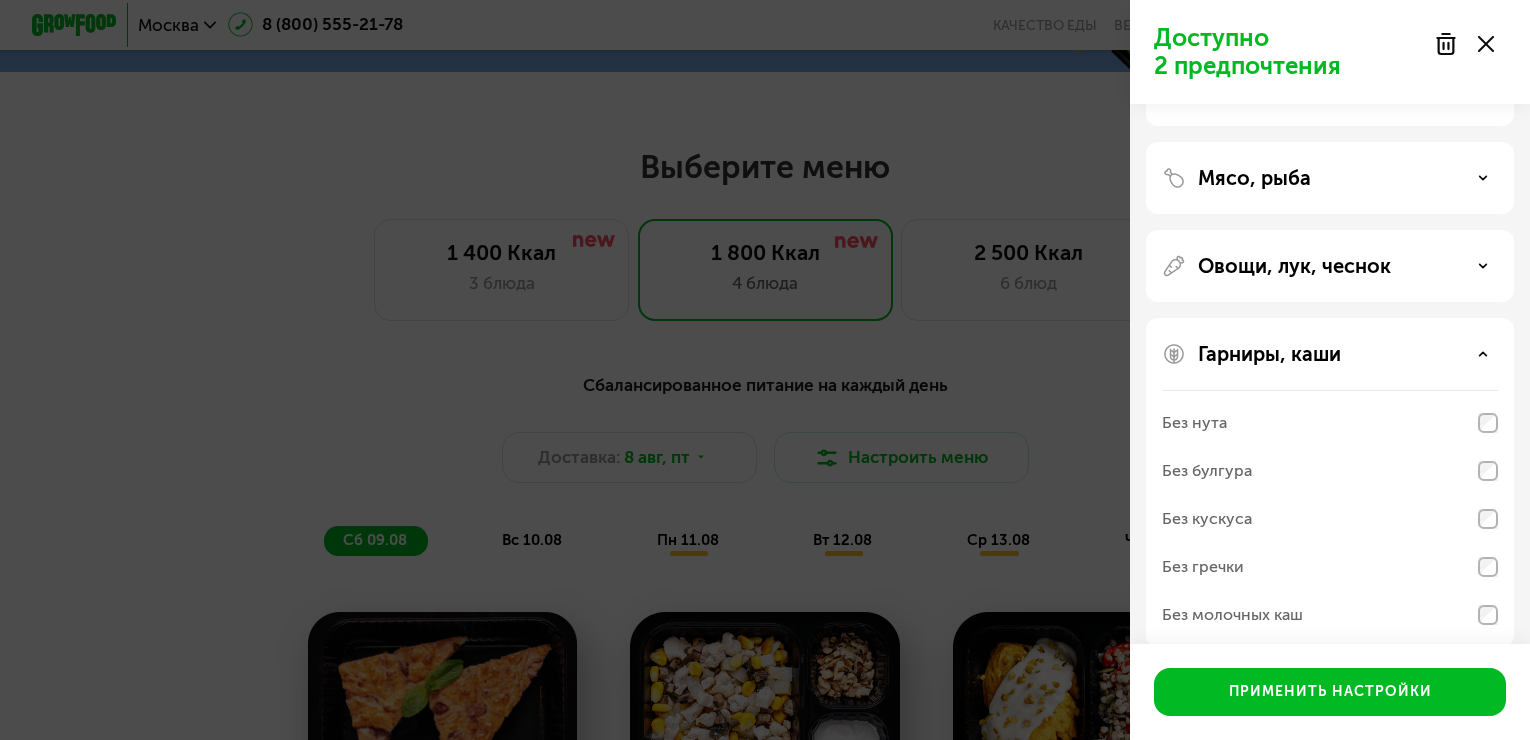 scroll, scrollTop: 177, scrollLeft: 0, axis: vertical 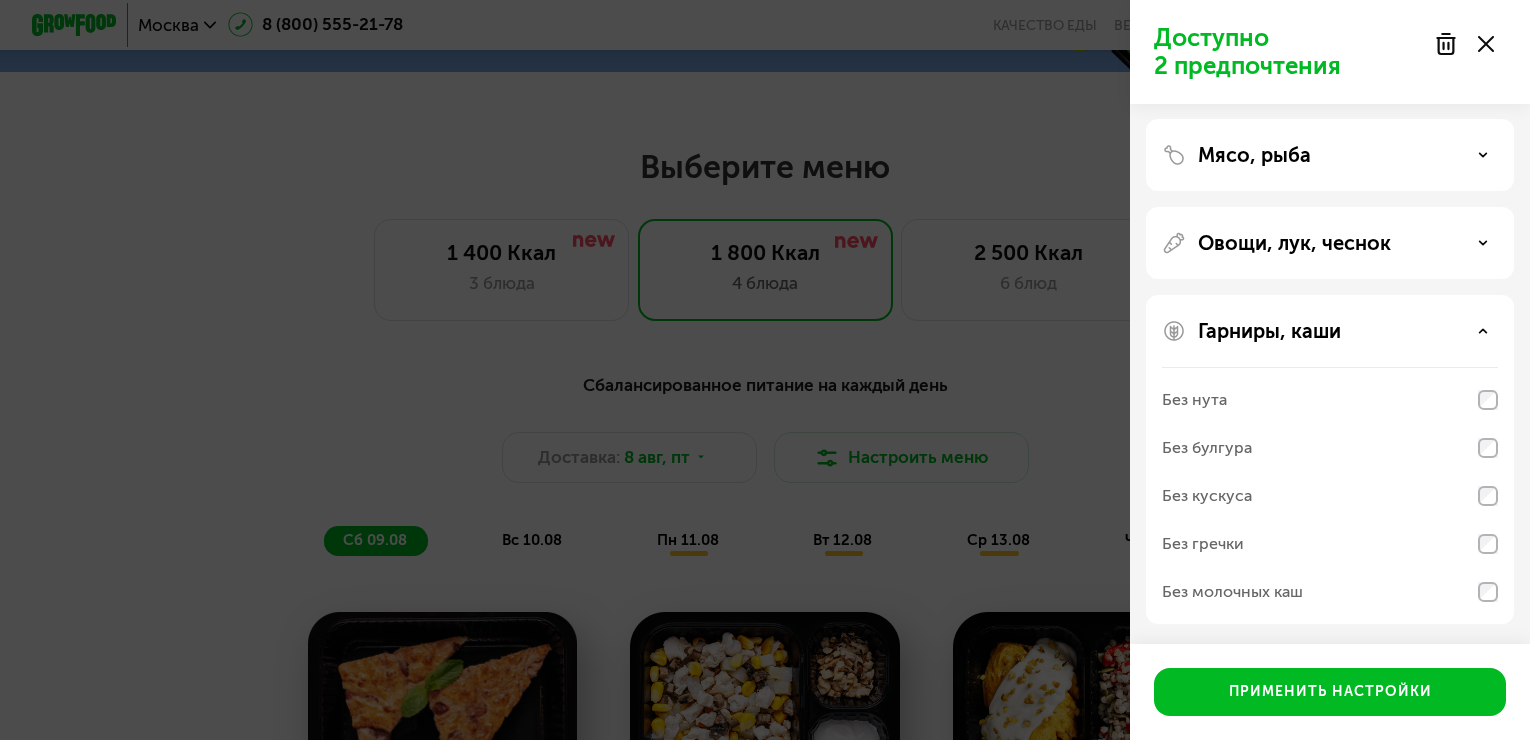 click 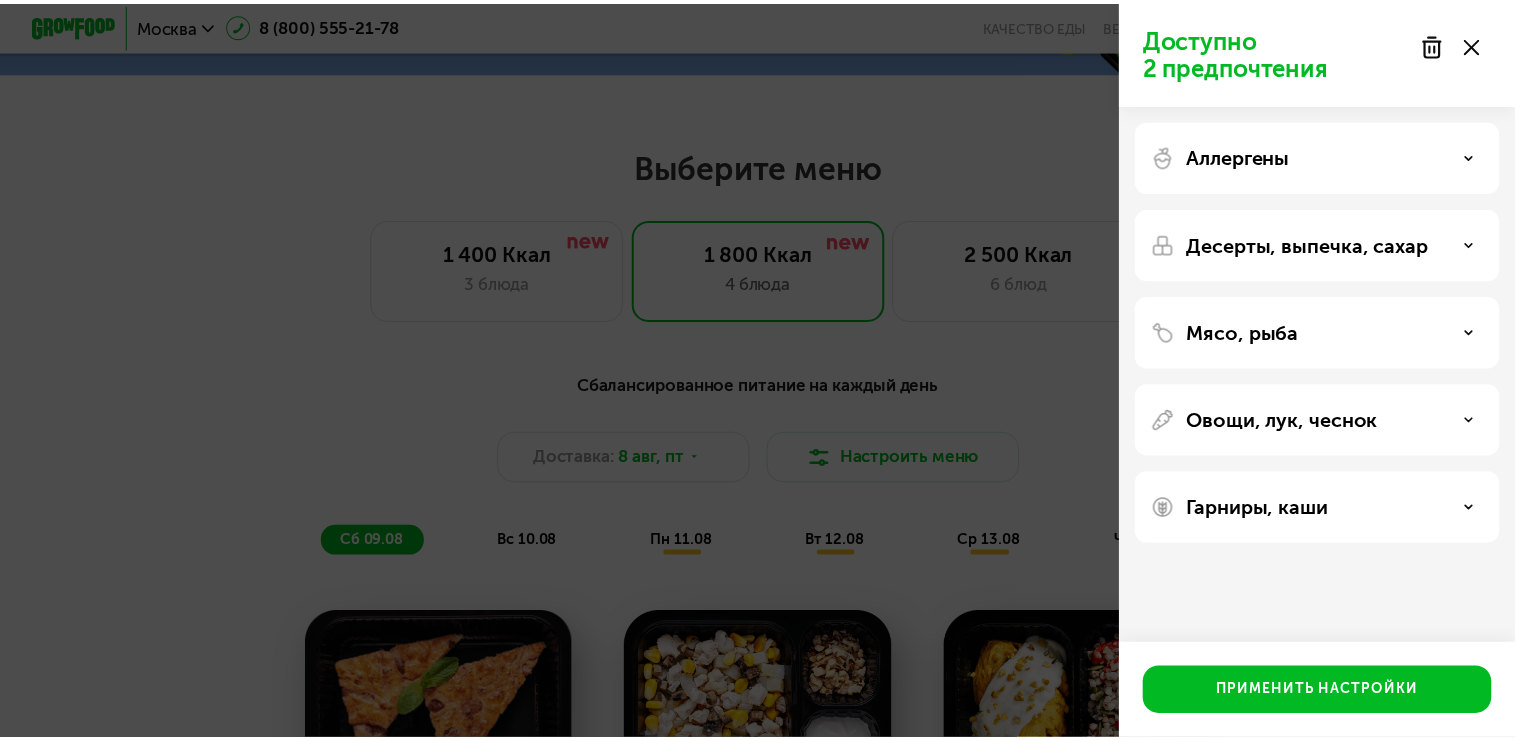 scroll, scrollTop: 0, scrollLeft: 0, axis: both 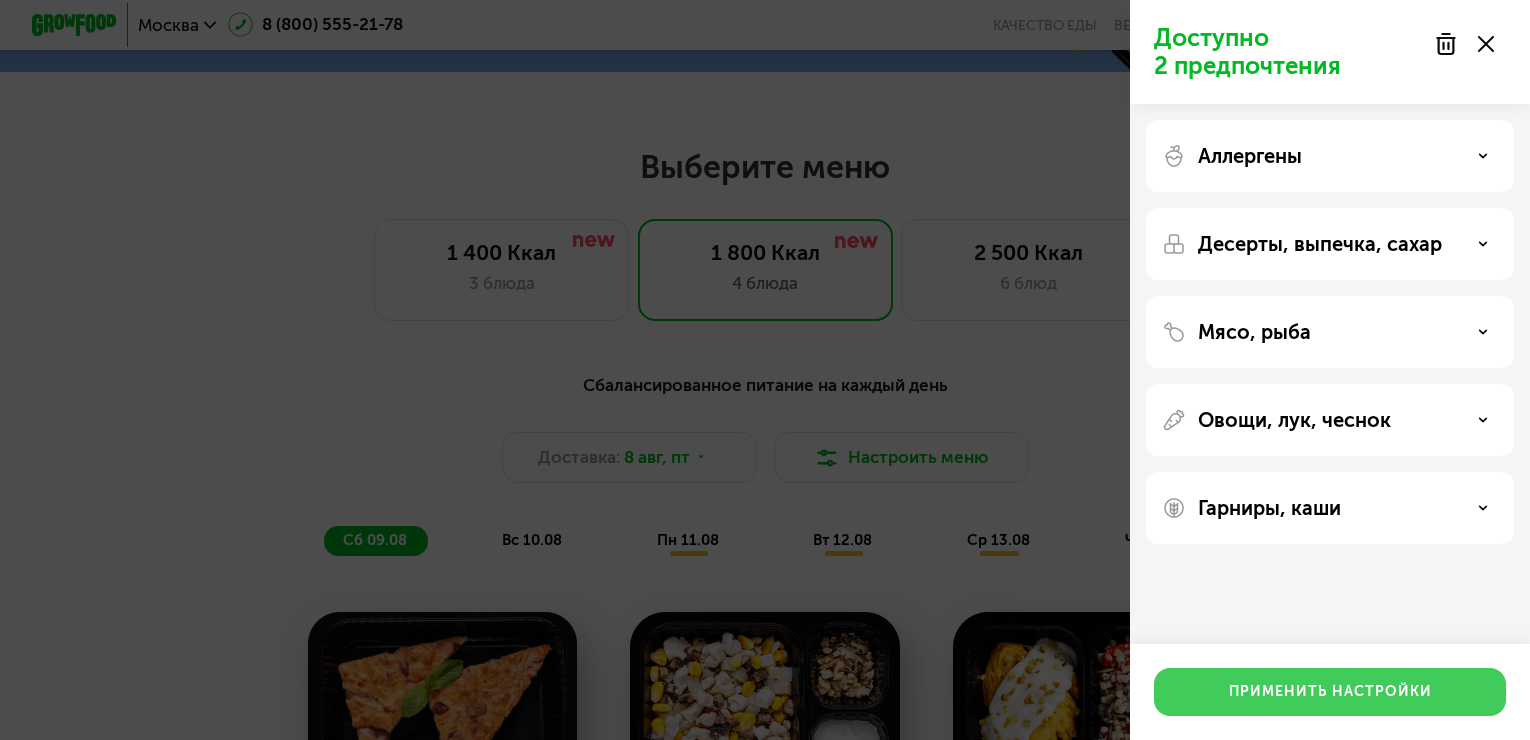 click on "Применить настройки" at bounding box center [1330, 692] 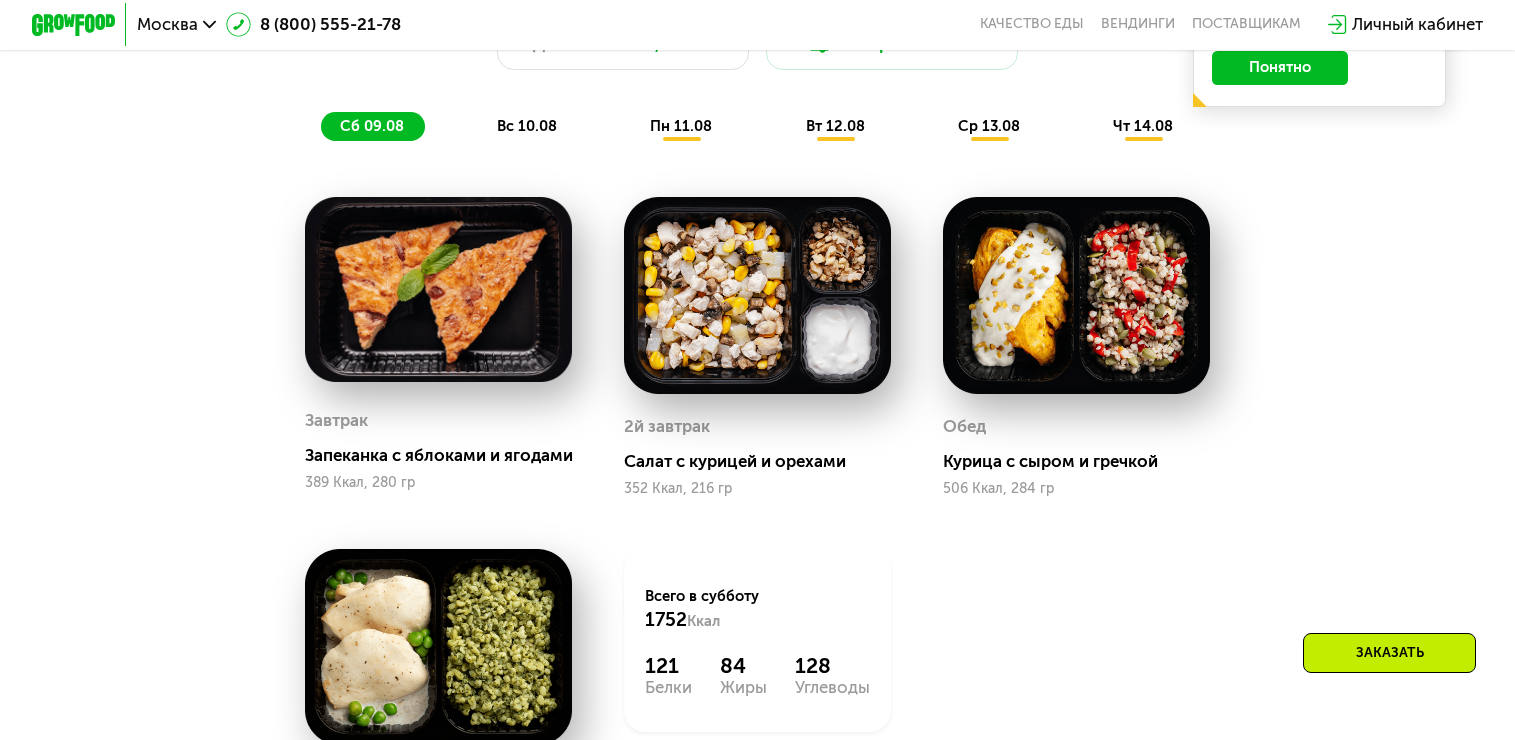 scroll, scrollTop: 1200, scrollLeft: 0, axis: vertical 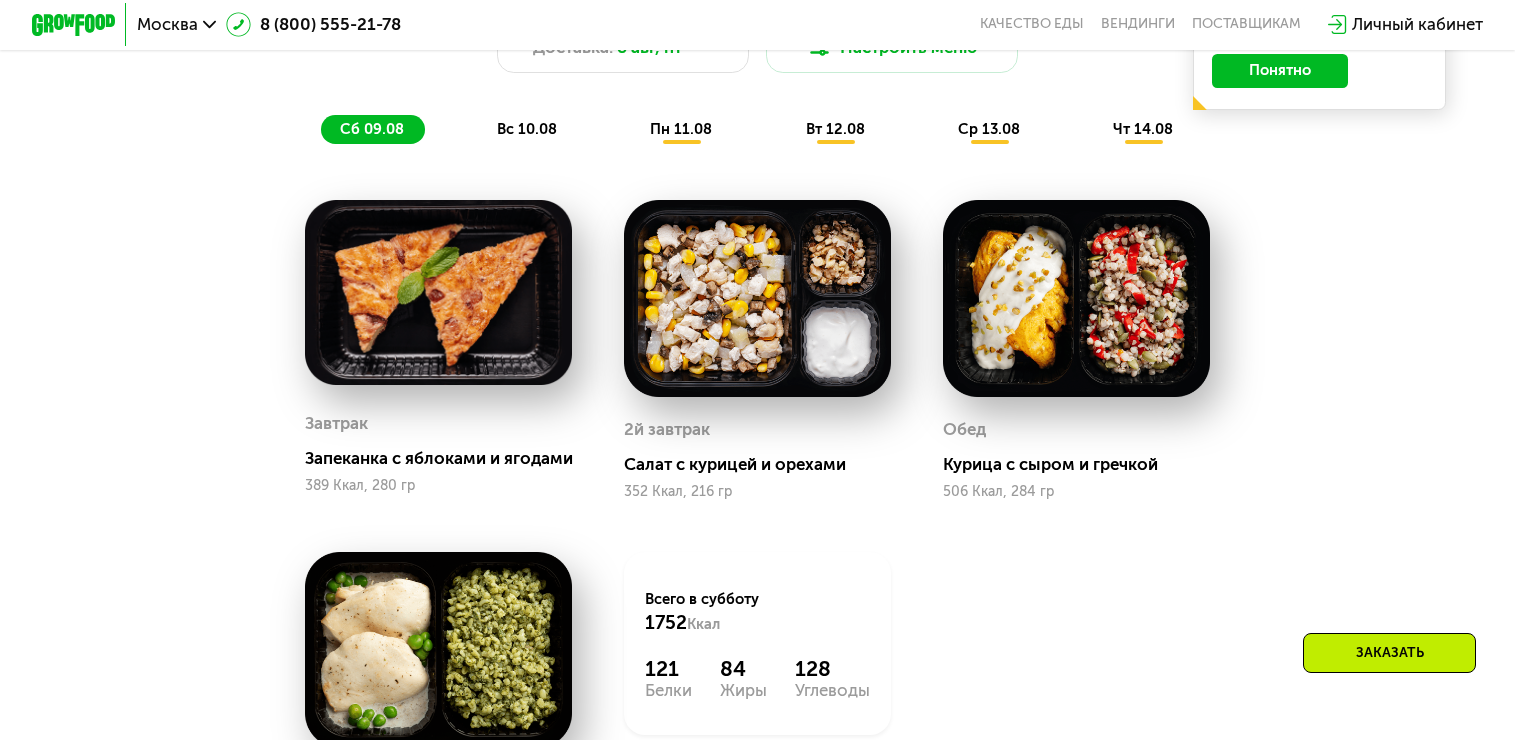 click on "вс 10.08" at bounding box center [527, 129] 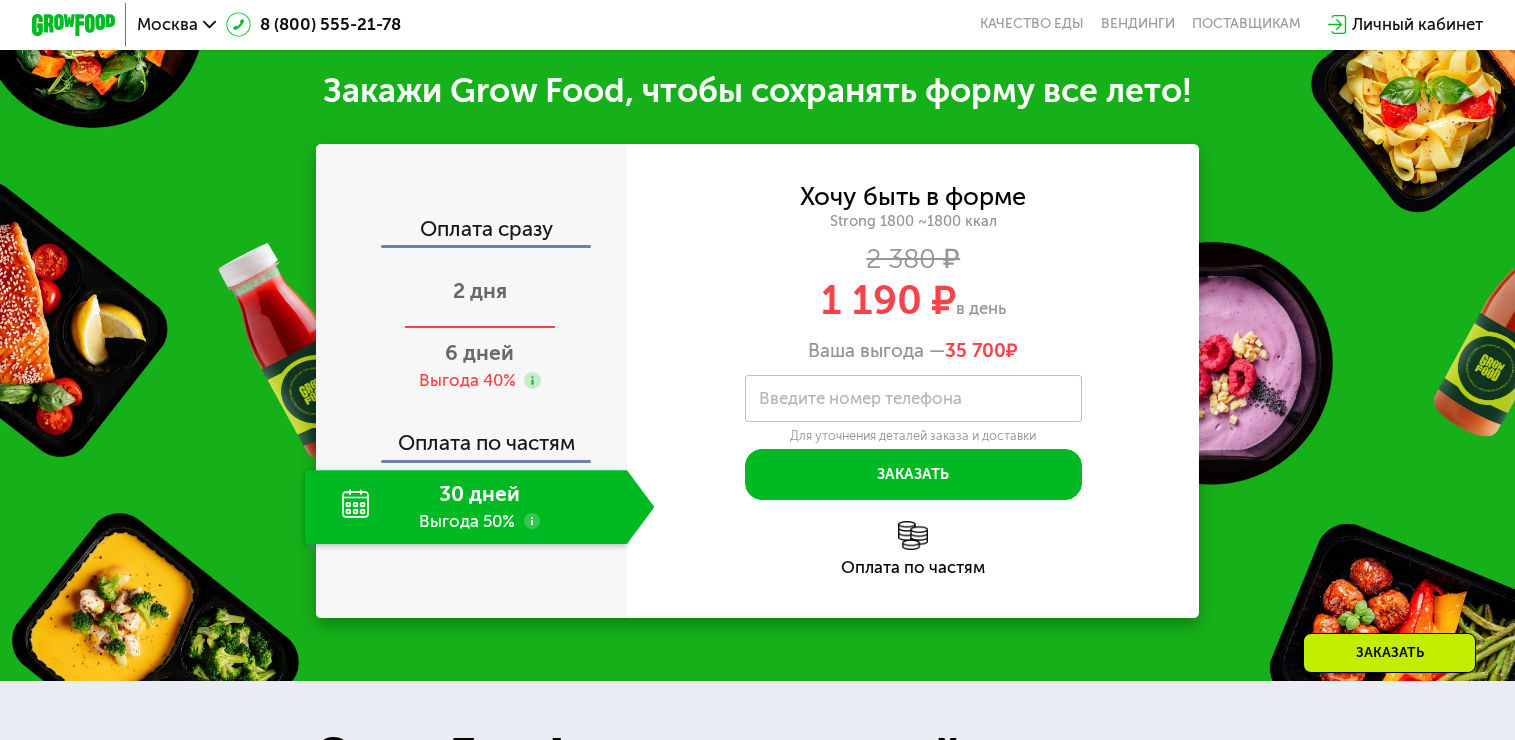scroll, scrollTop: 2200, scrollLeft: 0, axis: vertical 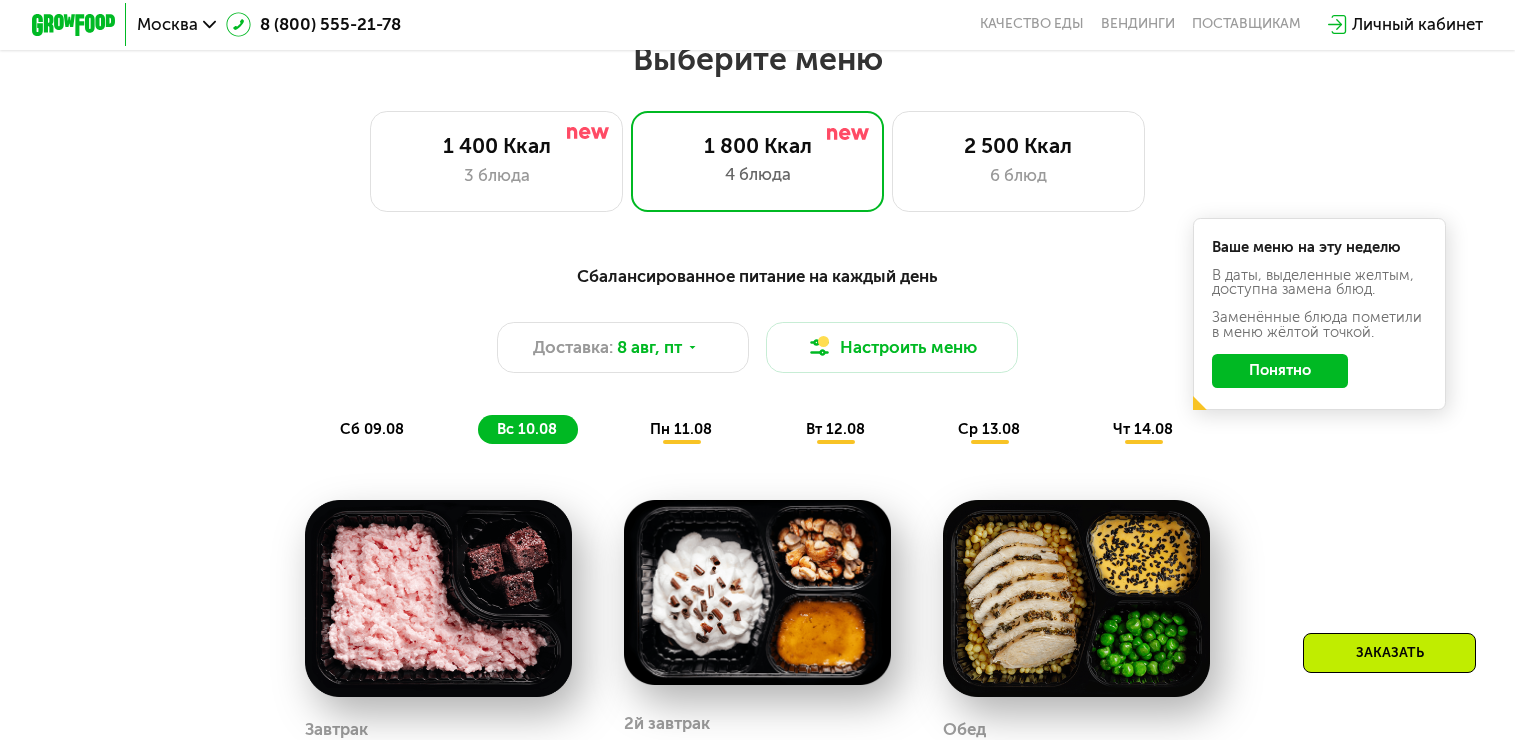 click on "пн 11.08" at bounding box center [681, 429] 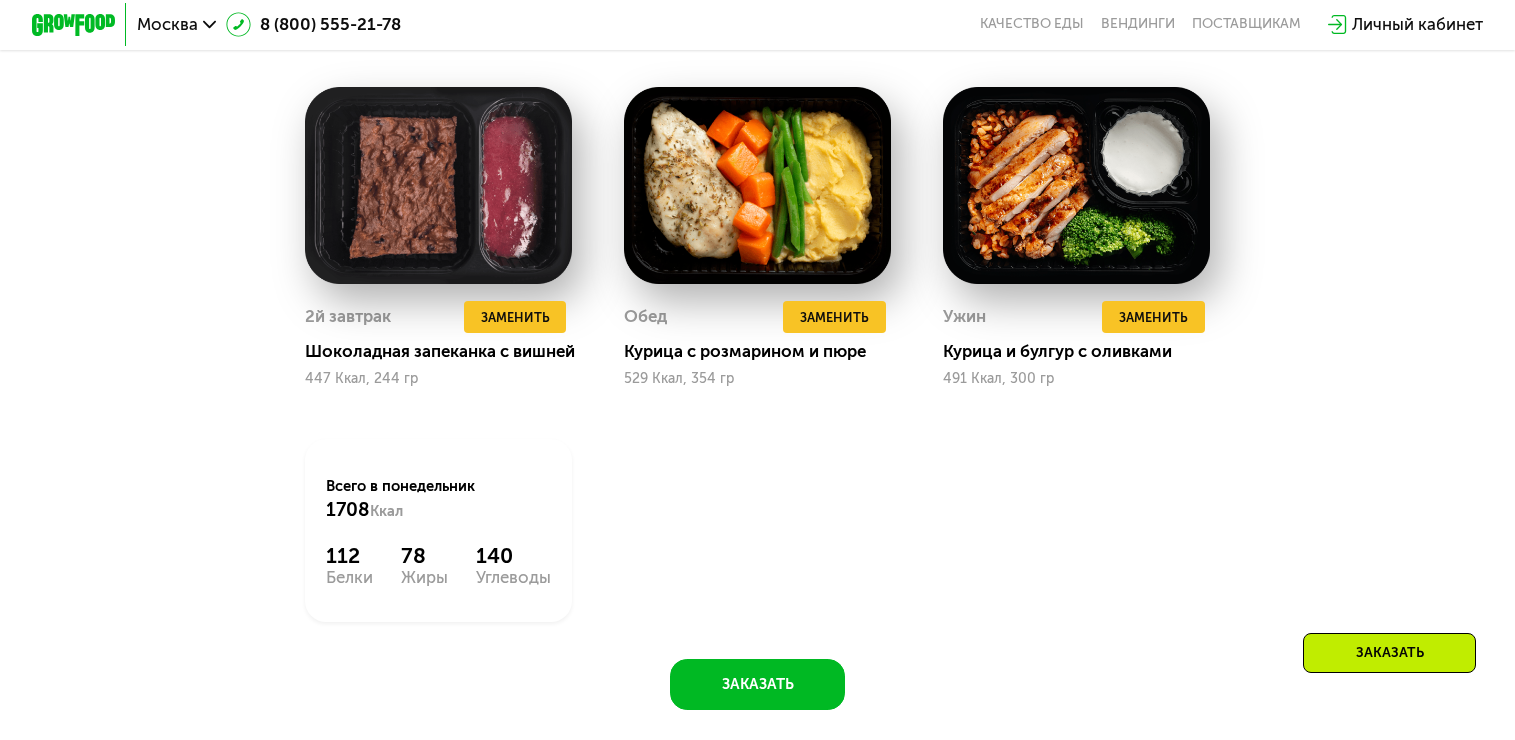 scroll, scrollTop: 1700, scrollLeft: 0, axis: vertical 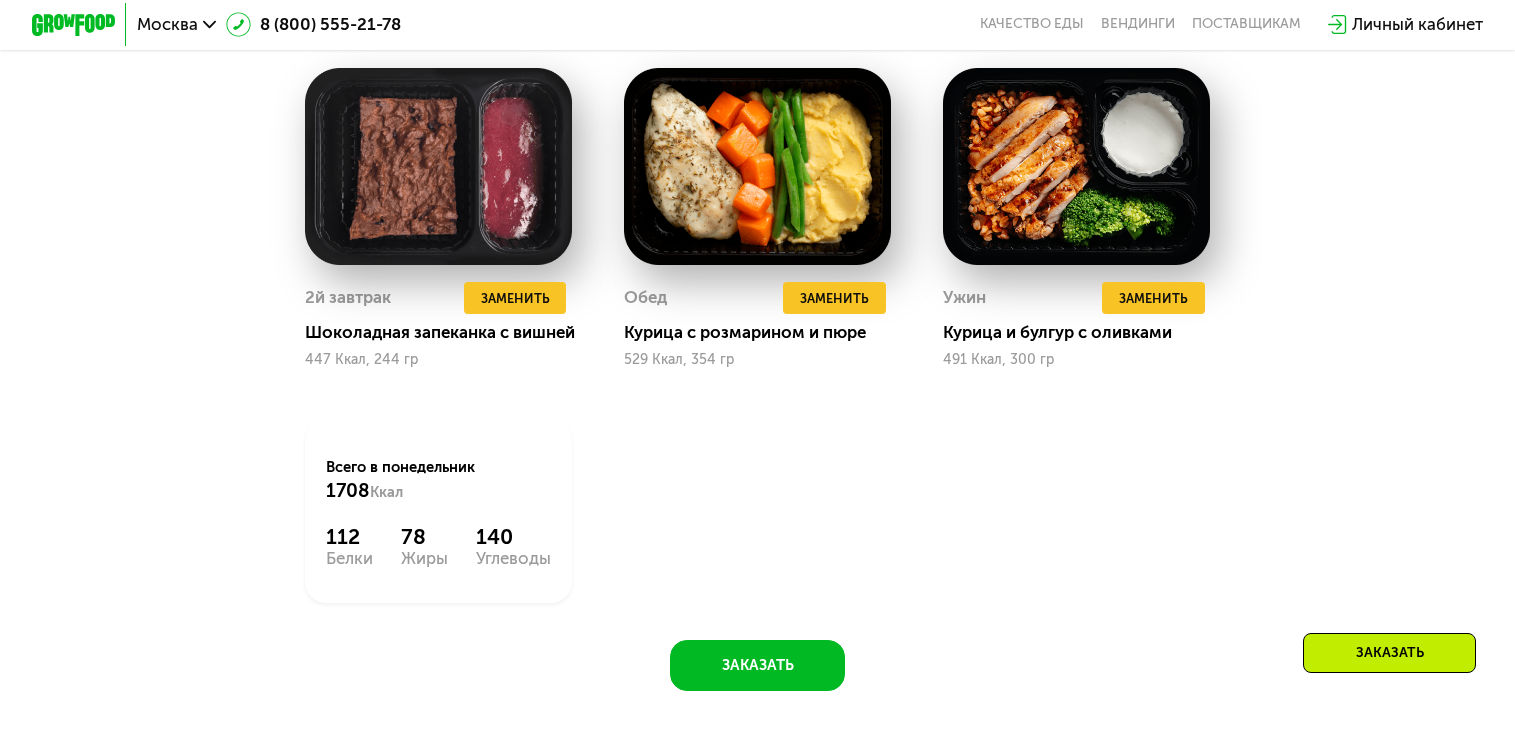drag, startPoint x: 488, startPoint y: 483, endPoint x: 325, endPoint y: 484, distance: 163.00307 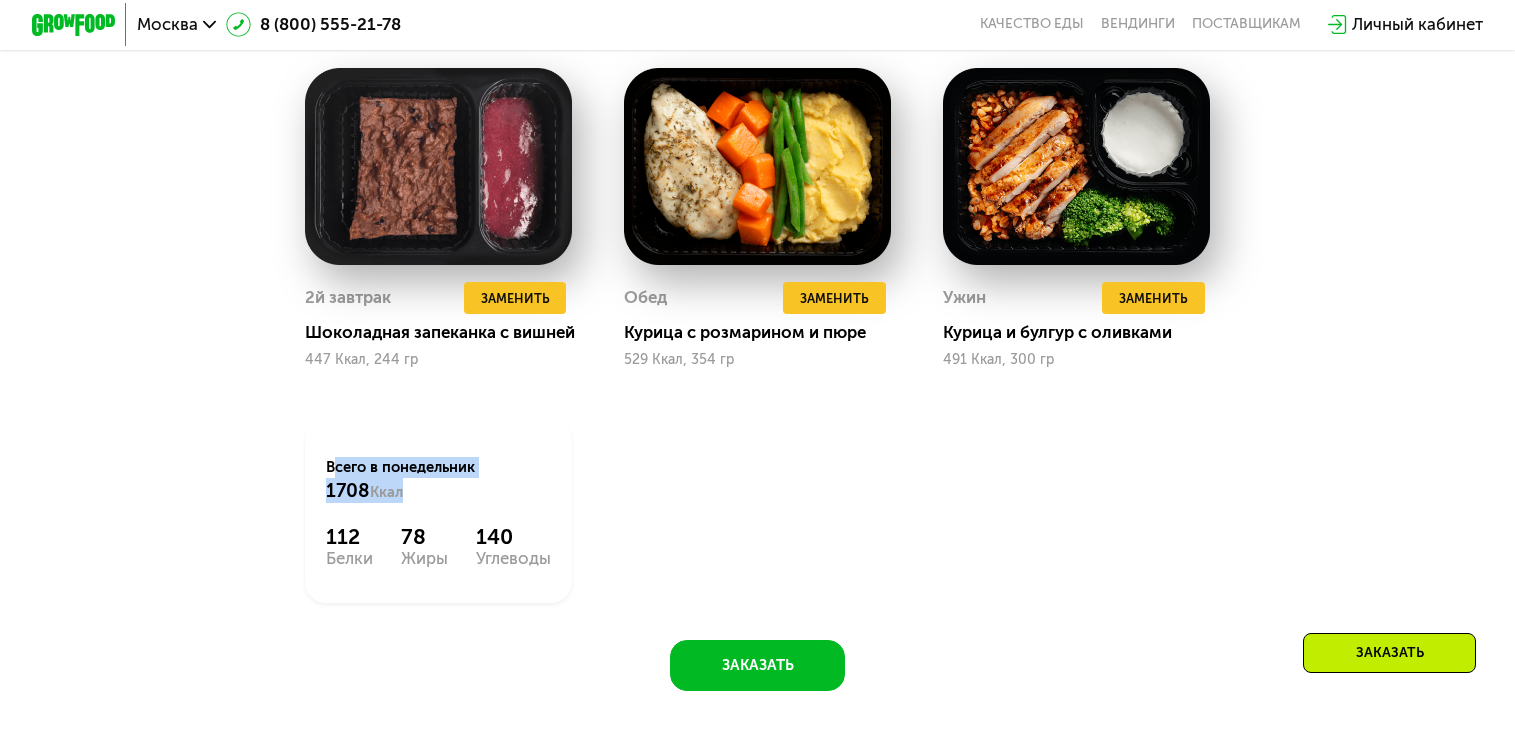 drag, startPoint x: 404, startPoint y: 513, endPoint x: 326, endPoint y: 491, distance: 81.0432 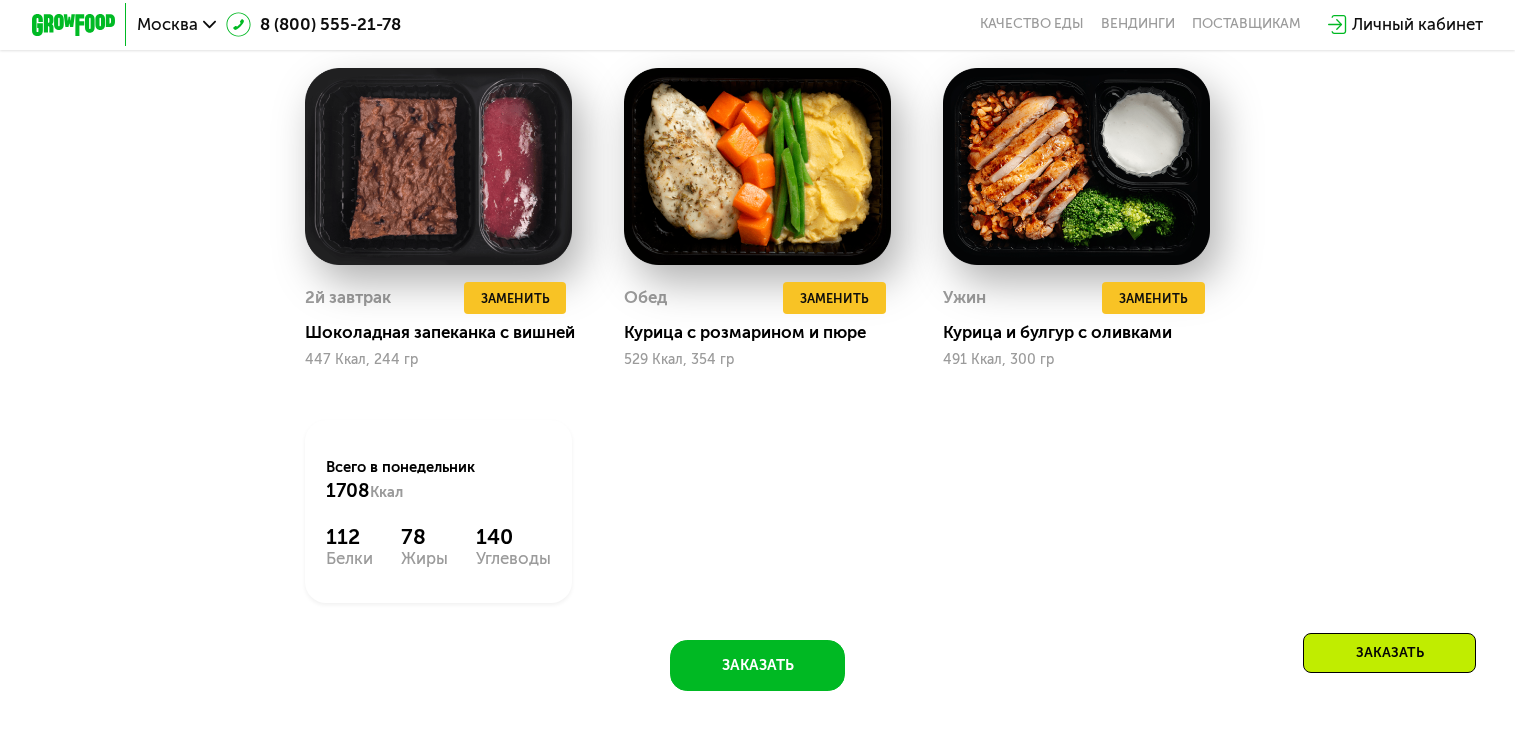 click on "Сбалансированное питание на каждый день Доставка: [DATE], [DAY] Настроить меню  [DAY] [DATE] [DAY] [DATE] [DAY] [DATE] [DAY] [DATE] [DAY] [DATE] [DAY] [DATE] [DAY] [DATE] Ваше меню на эту неделю В даты, выделенные желтым, доступна замена блюд. Заменённые блюда пометили в меню жёлтой точкой.  Понятно  Завтрак Запеканка с яблоками и ягодами [NUMBER] Ккал, [NUMBER] гр 2й завтрак Салат с курицей и орехами [NUMBER] Ккал, [NUMBER] гр Обед Курица с сыром и гречкой [NUMBER] Ккал, [NUMBER] гр Ужин Куриное бедро с булгуром [NUMBER] Ккал, [NUMBER] гр  Всего в субботу [NUMBER] Ккал [NUMBER]  Белки  [NUMBER]  Жиры  [NUMBER]  Углеводы  Завтрак Фирменная малиновая каша [NUMBER] Ккал, [NUMBER] гр 2й завтрак Крем с медовыми орехами" at bounding box center [757, 70] 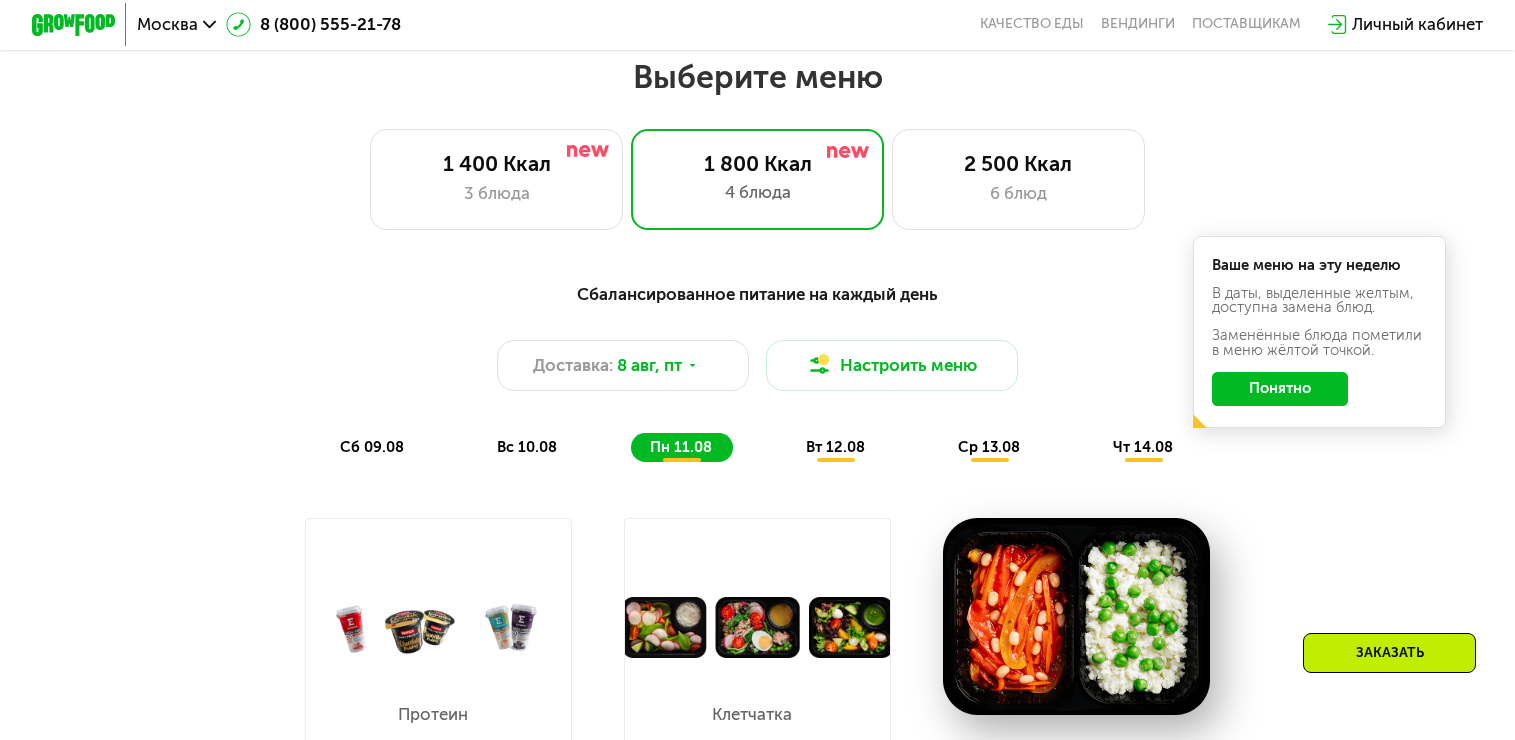 scroll, scrollTop: 1100, scrollLeft: 0, axis: vertical 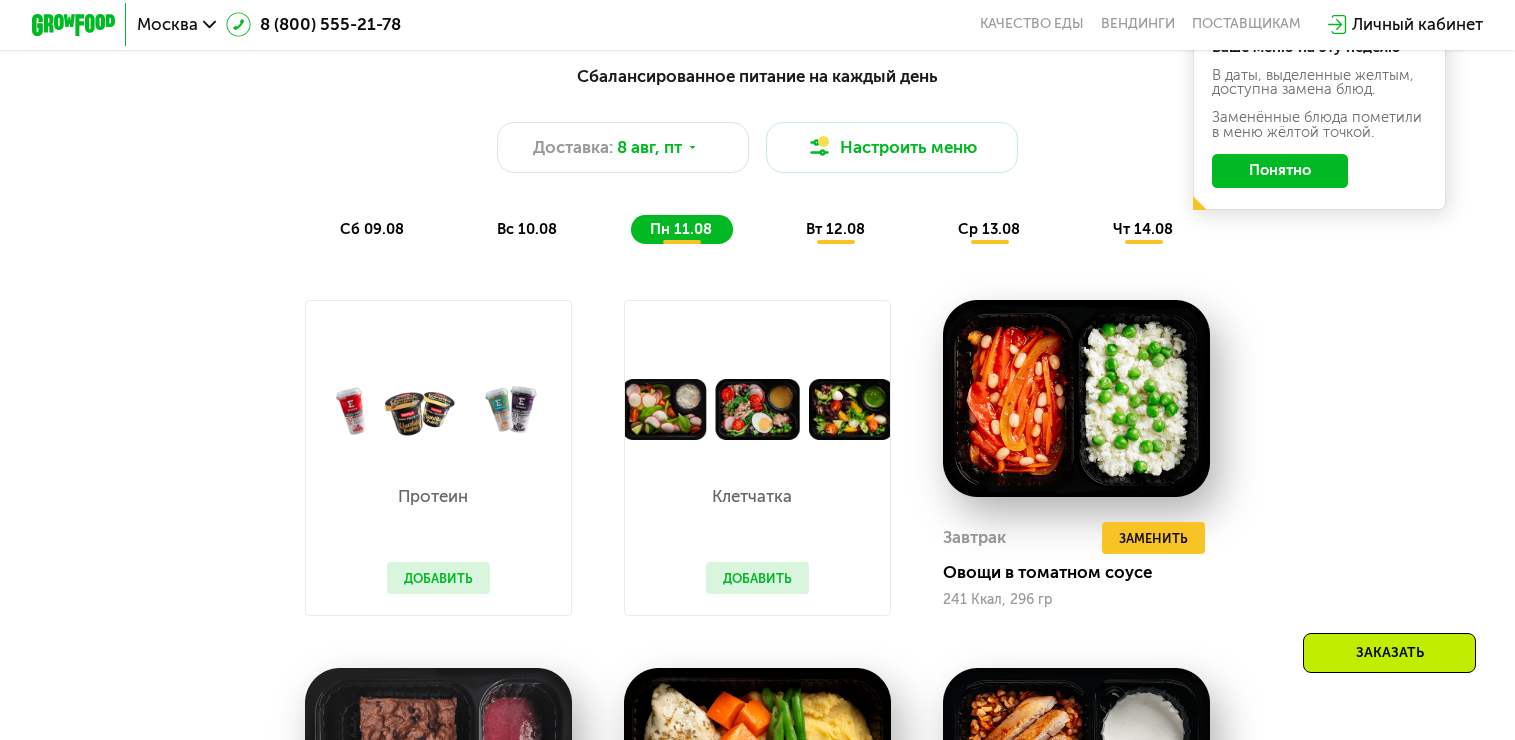 click on "вт 12.08" at bounding box center (835, 229) 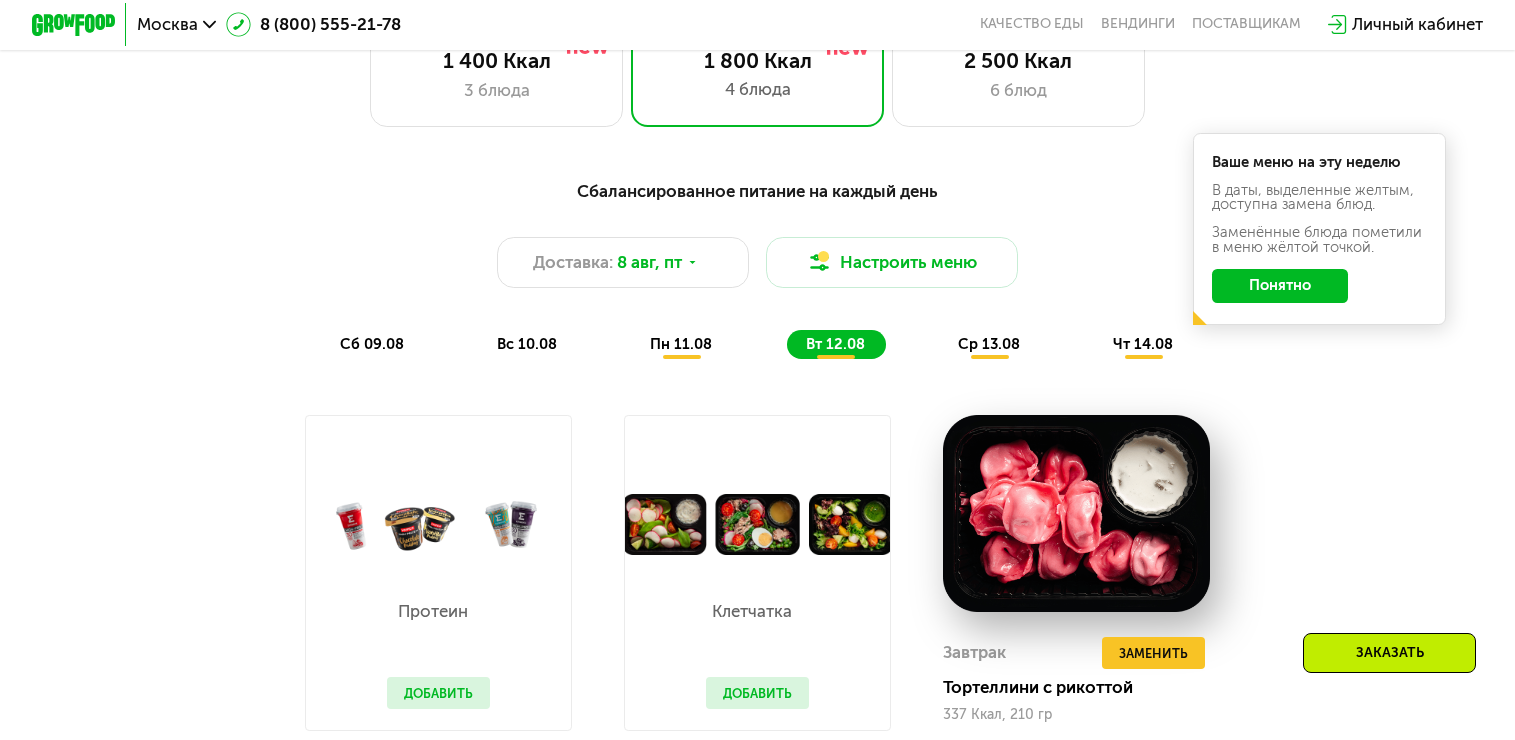 scroll, scrollTop: 900, scrollLeft: 0, axis: vertical 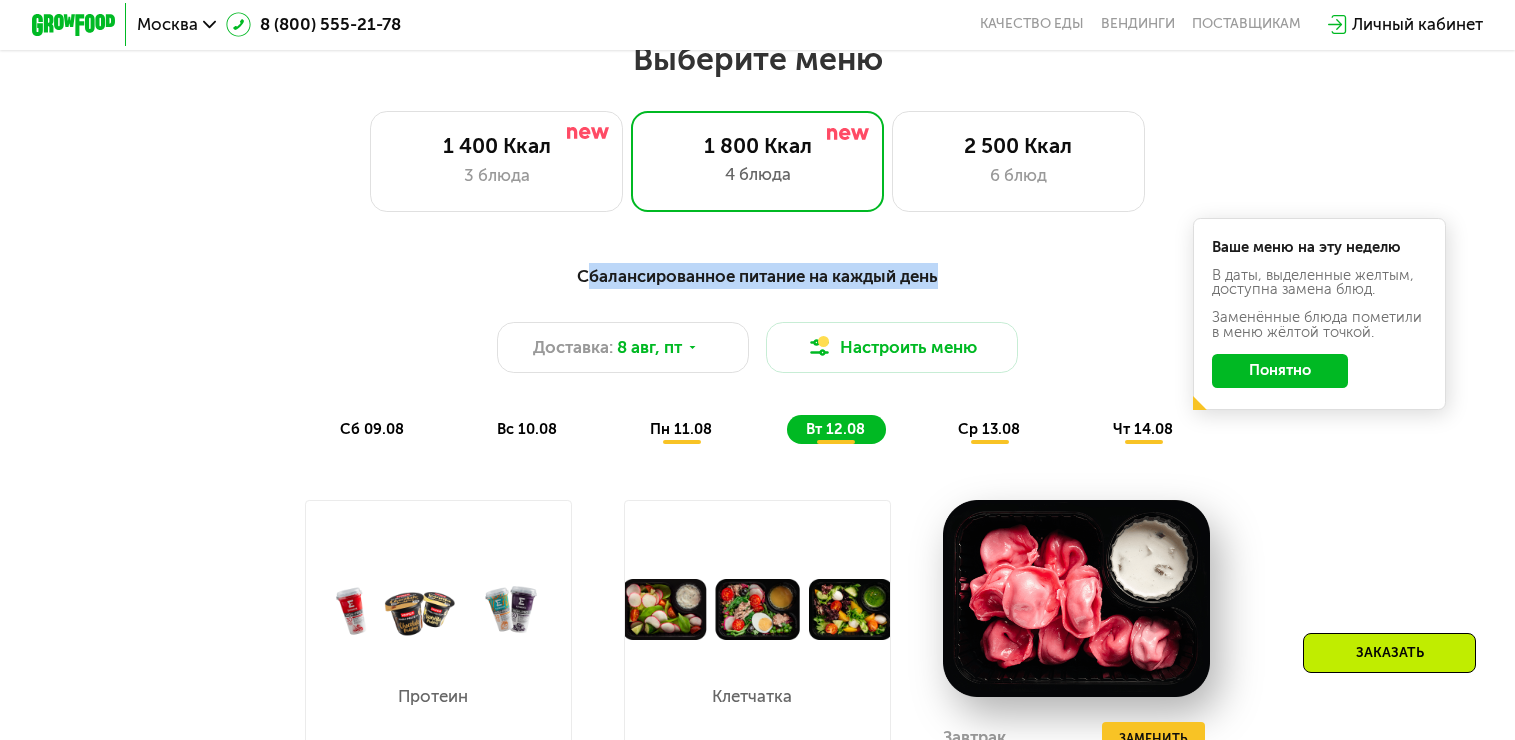 drag, startPoint x: 940, startPoint y: 294, endPoint x: 579, endPoint y: 292, distance: 361.00555 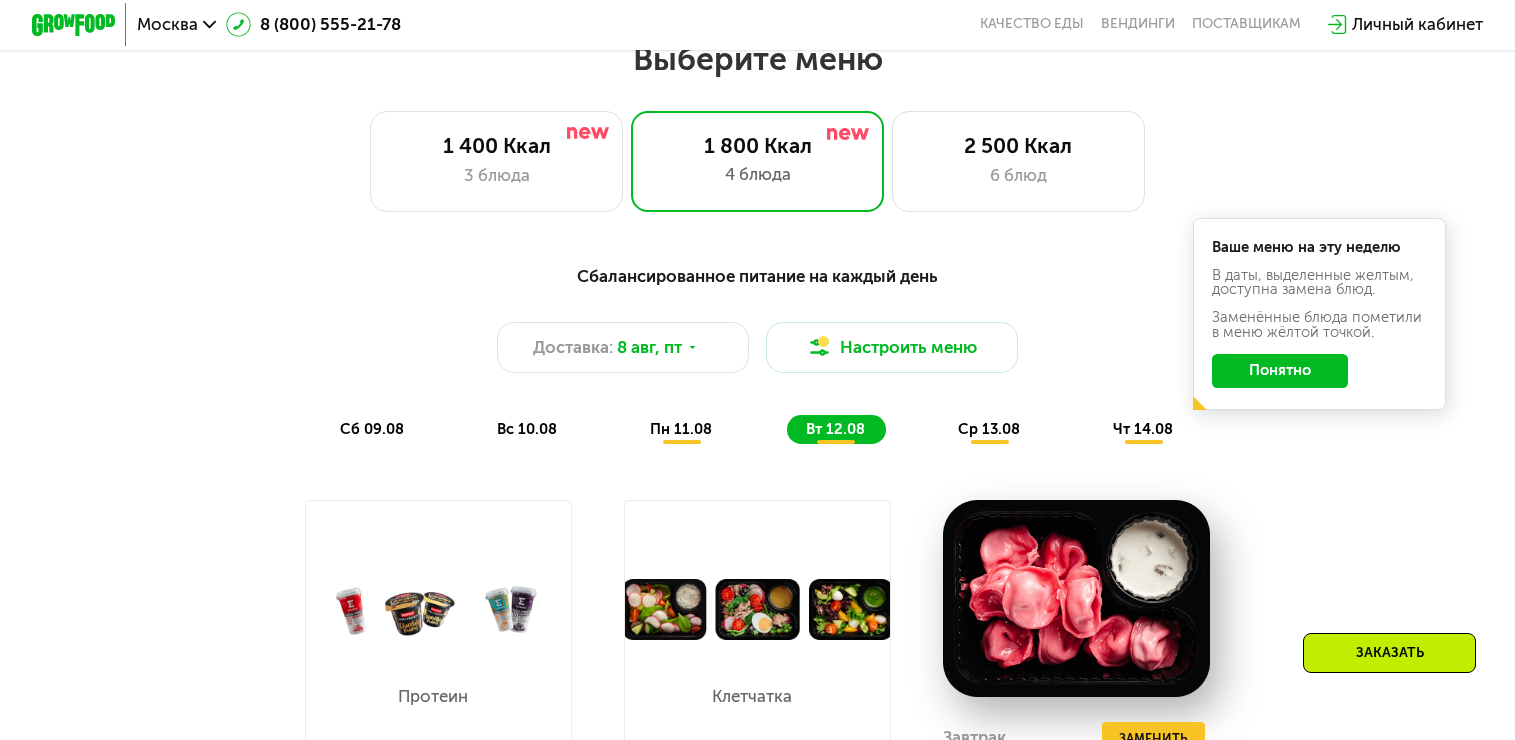 click on "Сбалансированное питание на каждый день" at bounding box center [758, 276] 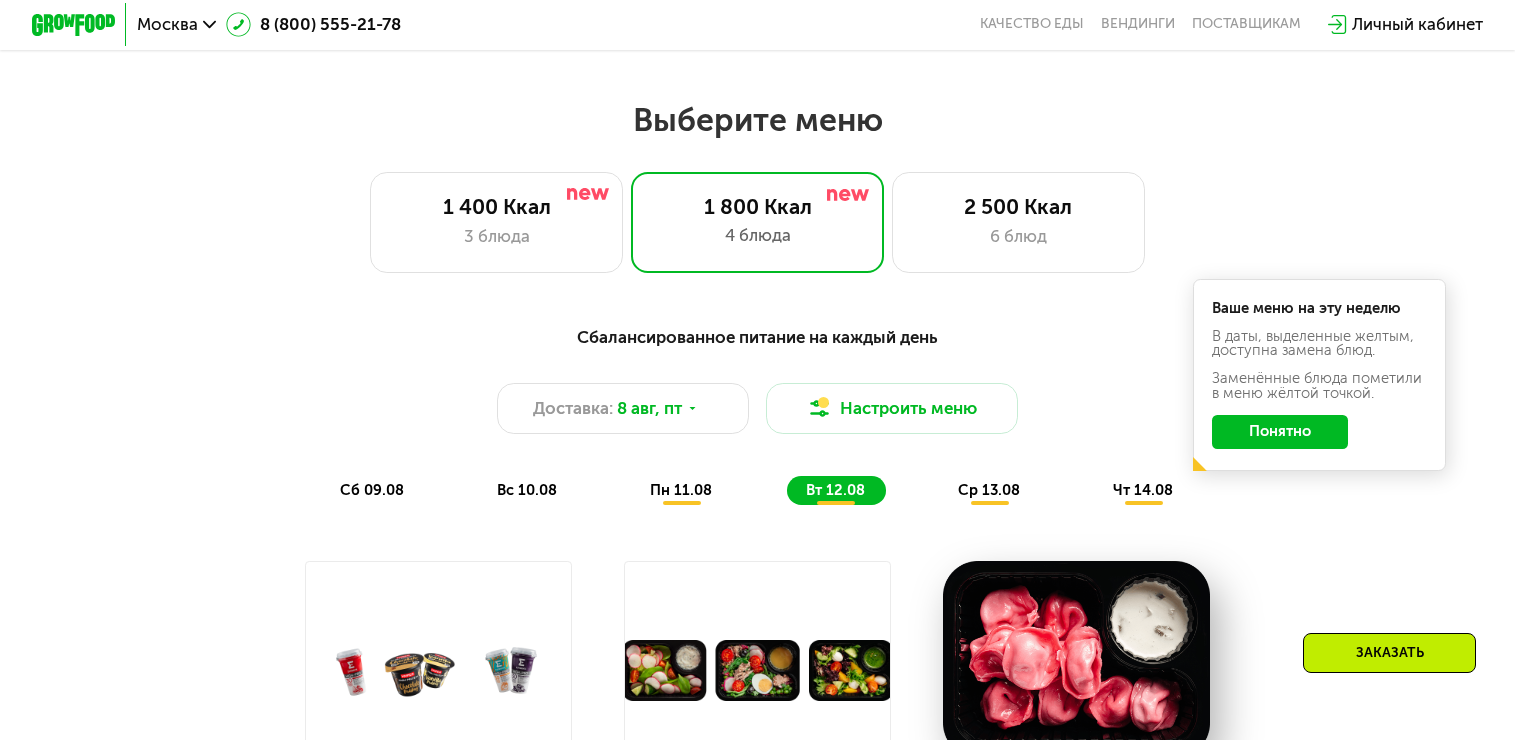 scroll, scrollTop: 800, scrollLeft: 0, axis: vertical 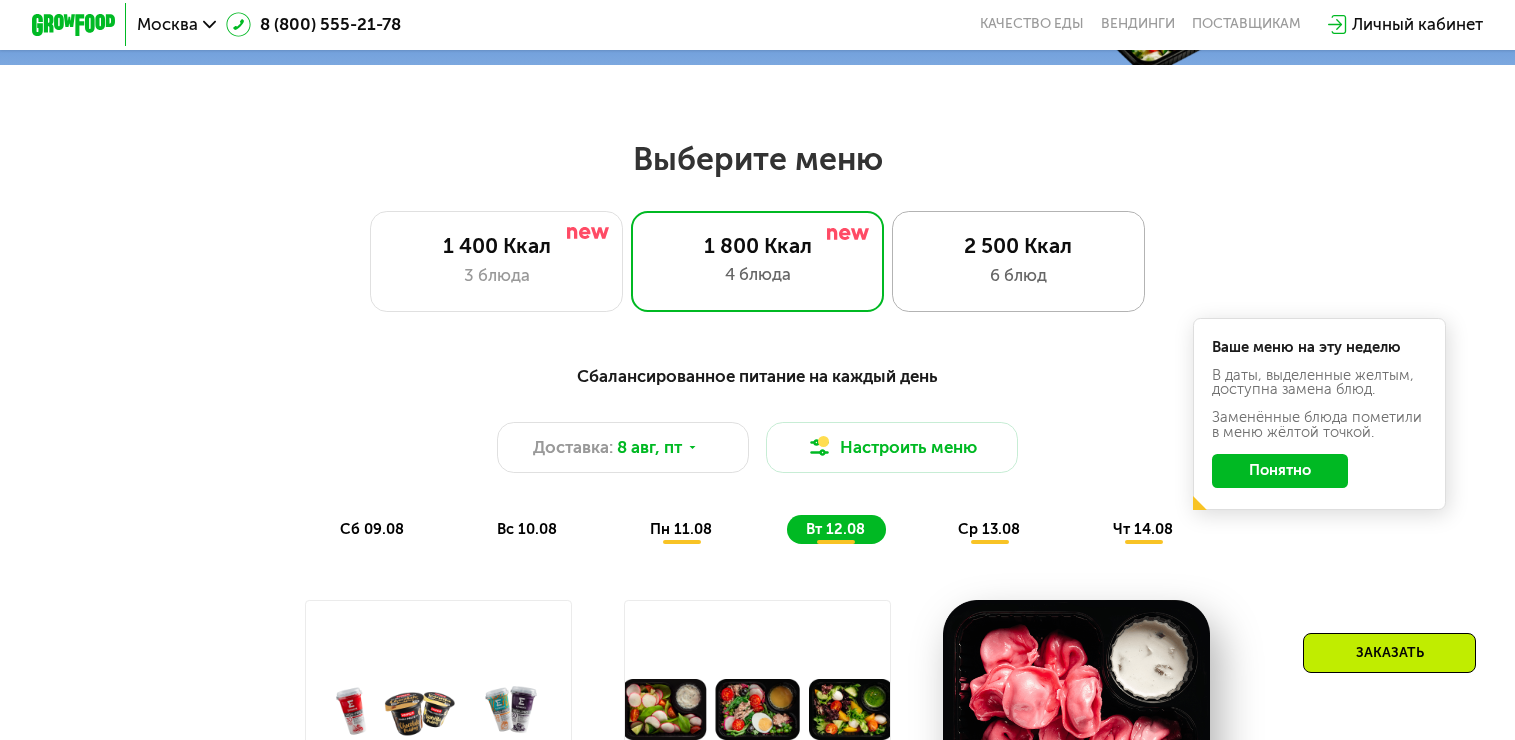 click on "2 500 Ккал" at bounding box center [1018, 245] 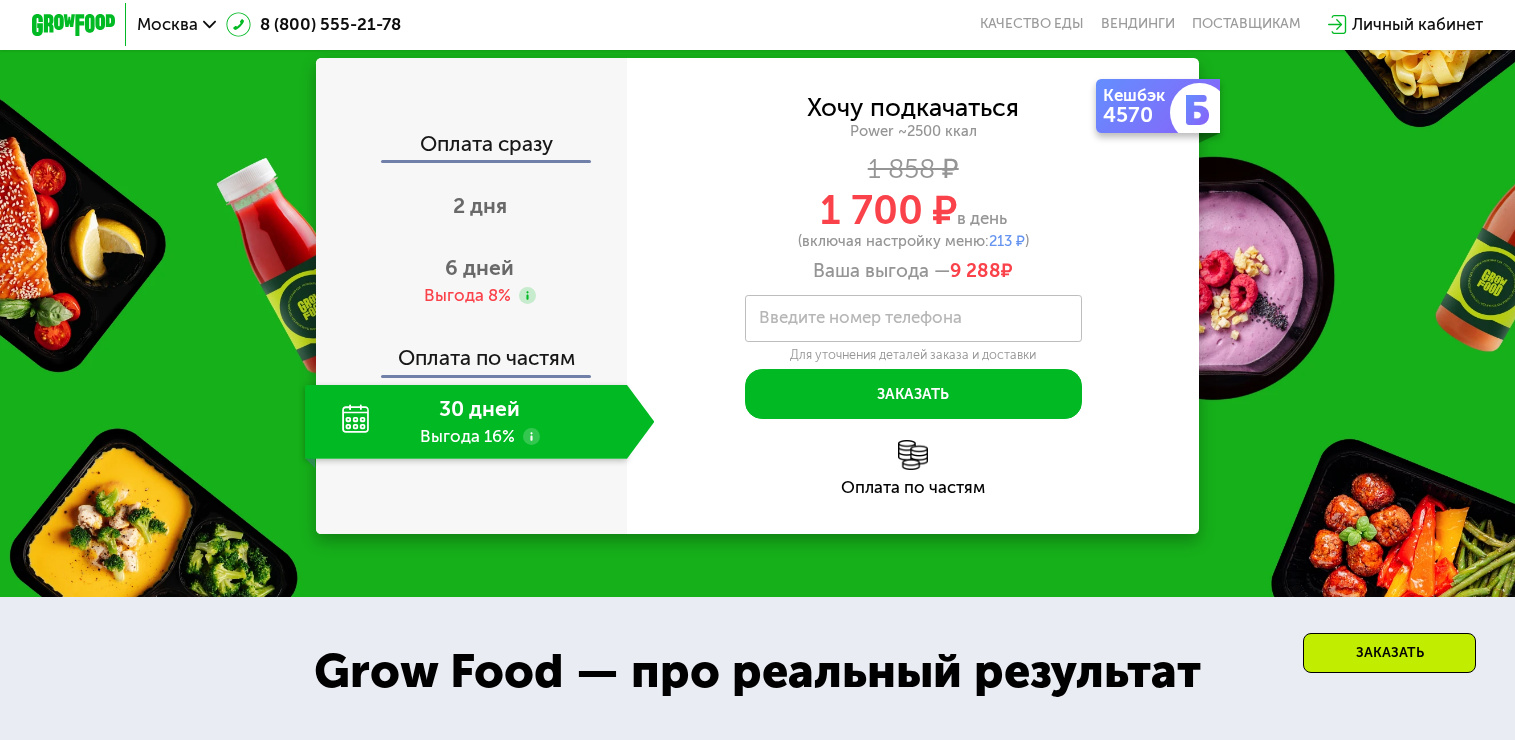 scroll, scrollTop: 2400, scrollLeft: 0, axis: vertical 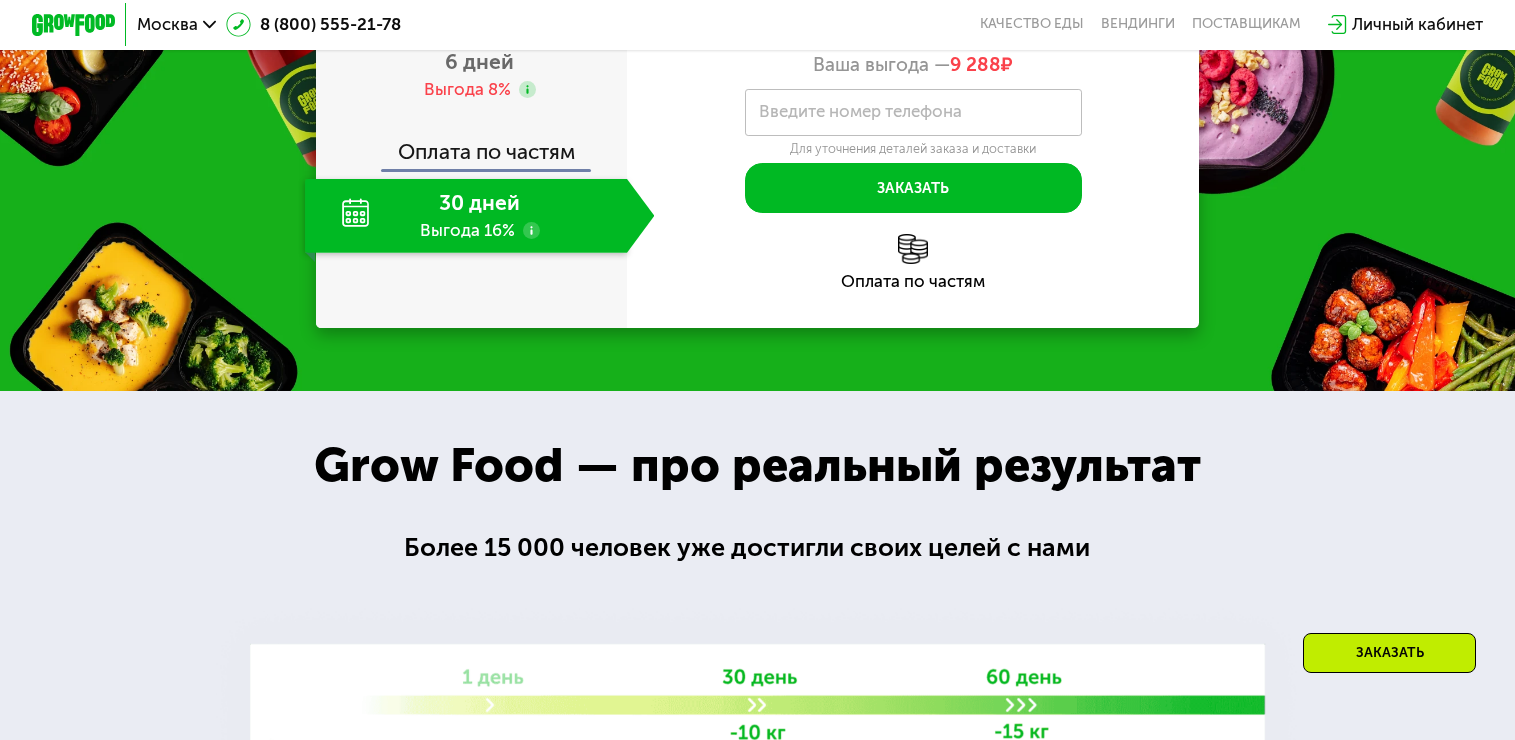 click on "30 дней Выгода 16%" 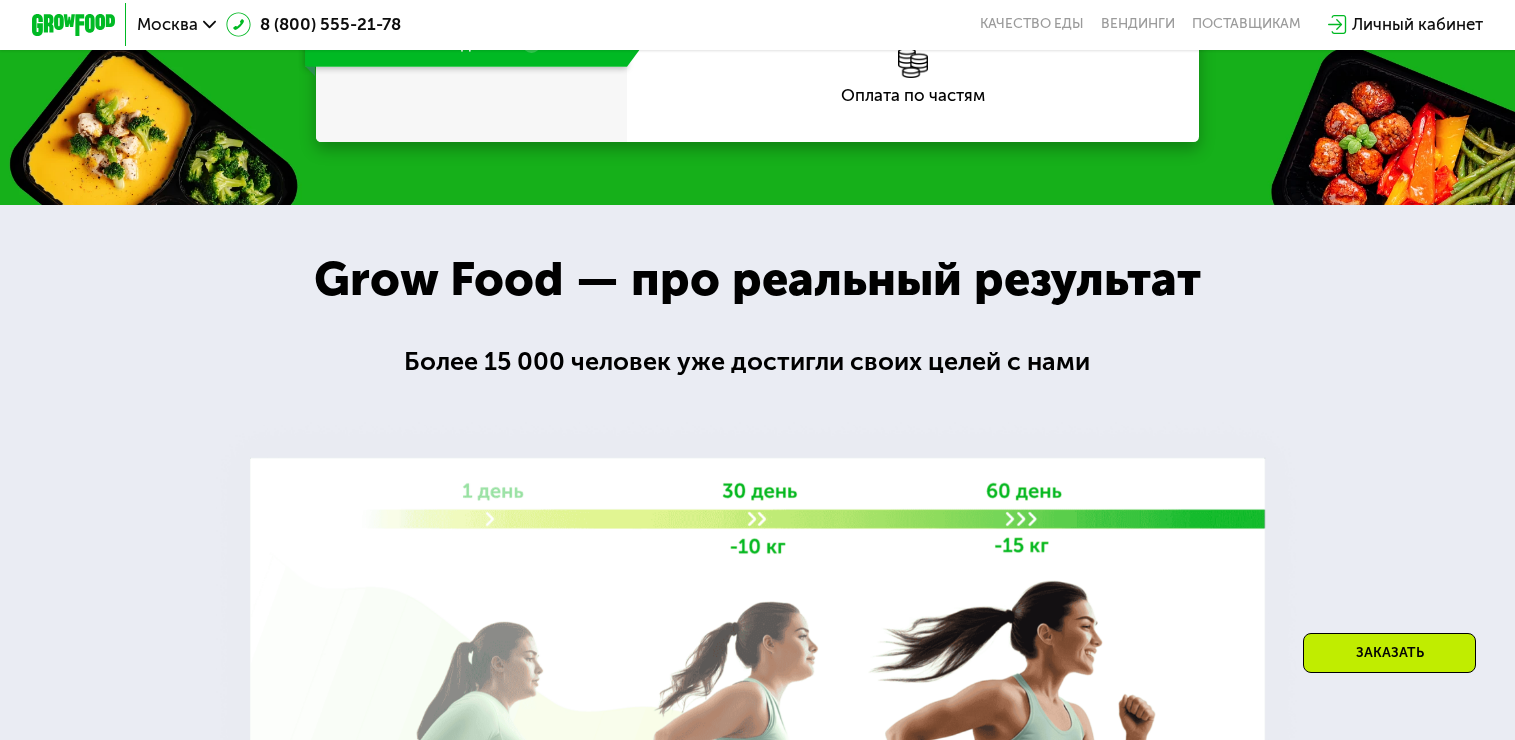 scroll, scrollTop: 2700, scrollLeft: 0, axis: vertical 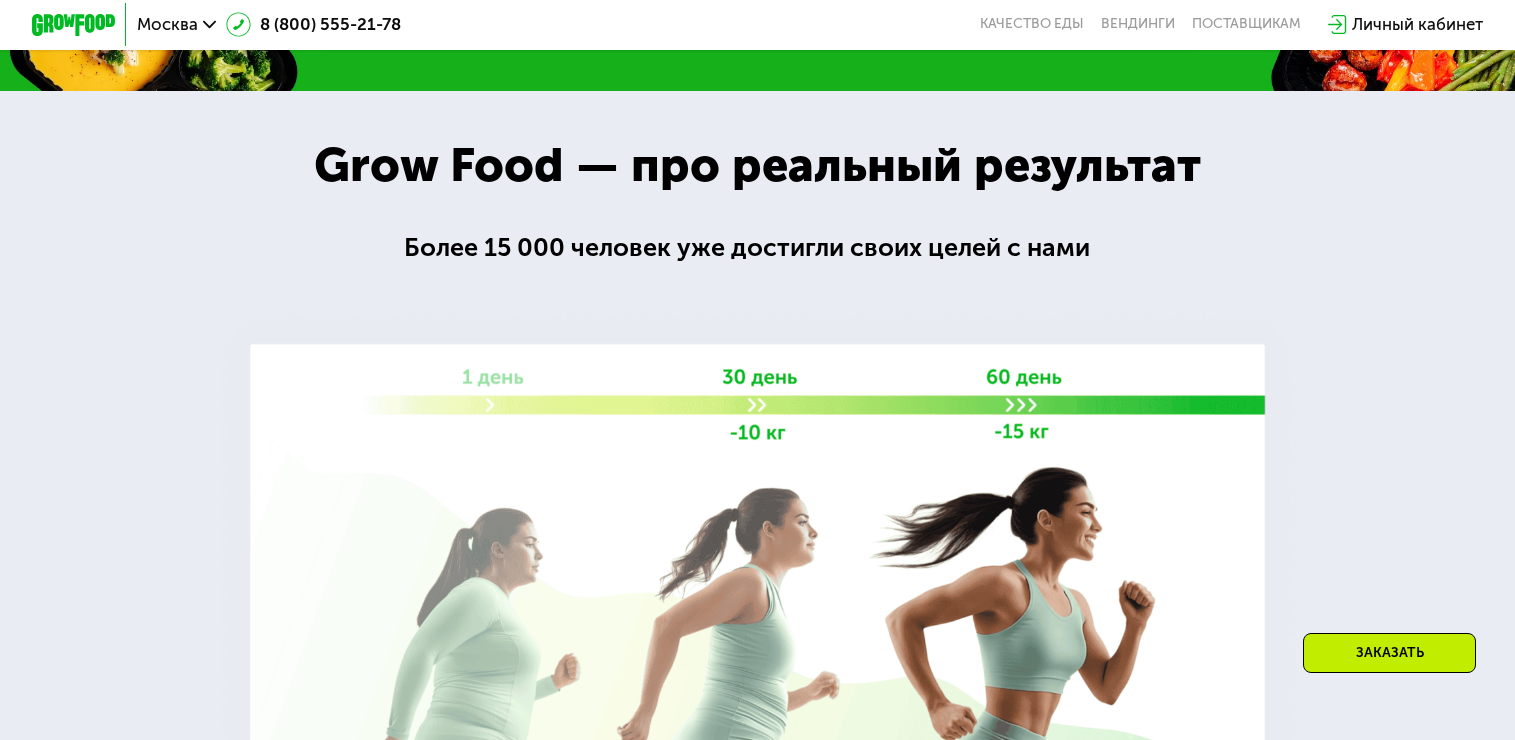 click on "6 дней" at bounding box center [479, -239] 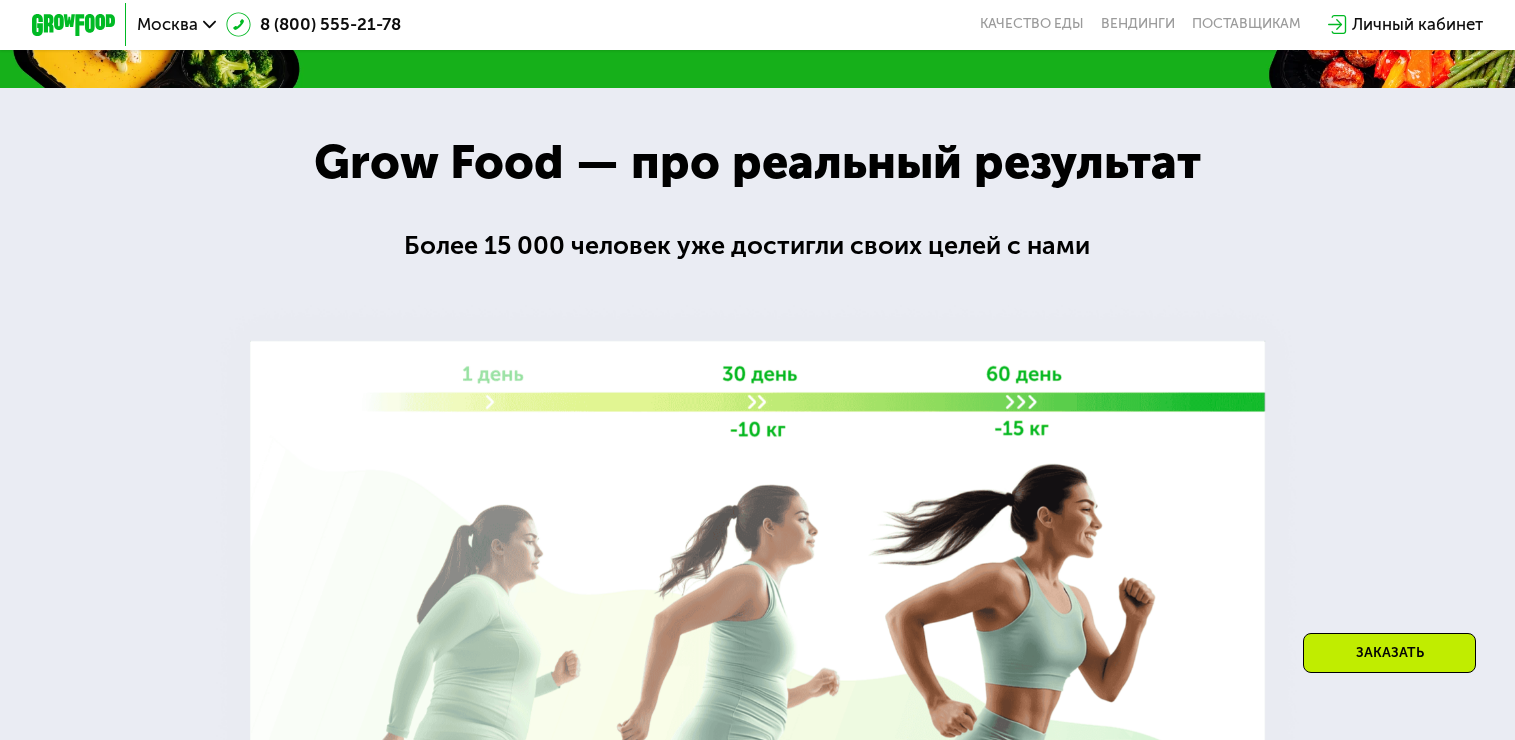 scroll, scrollTop: 2699, scrollLeft: 0, axis: vertical 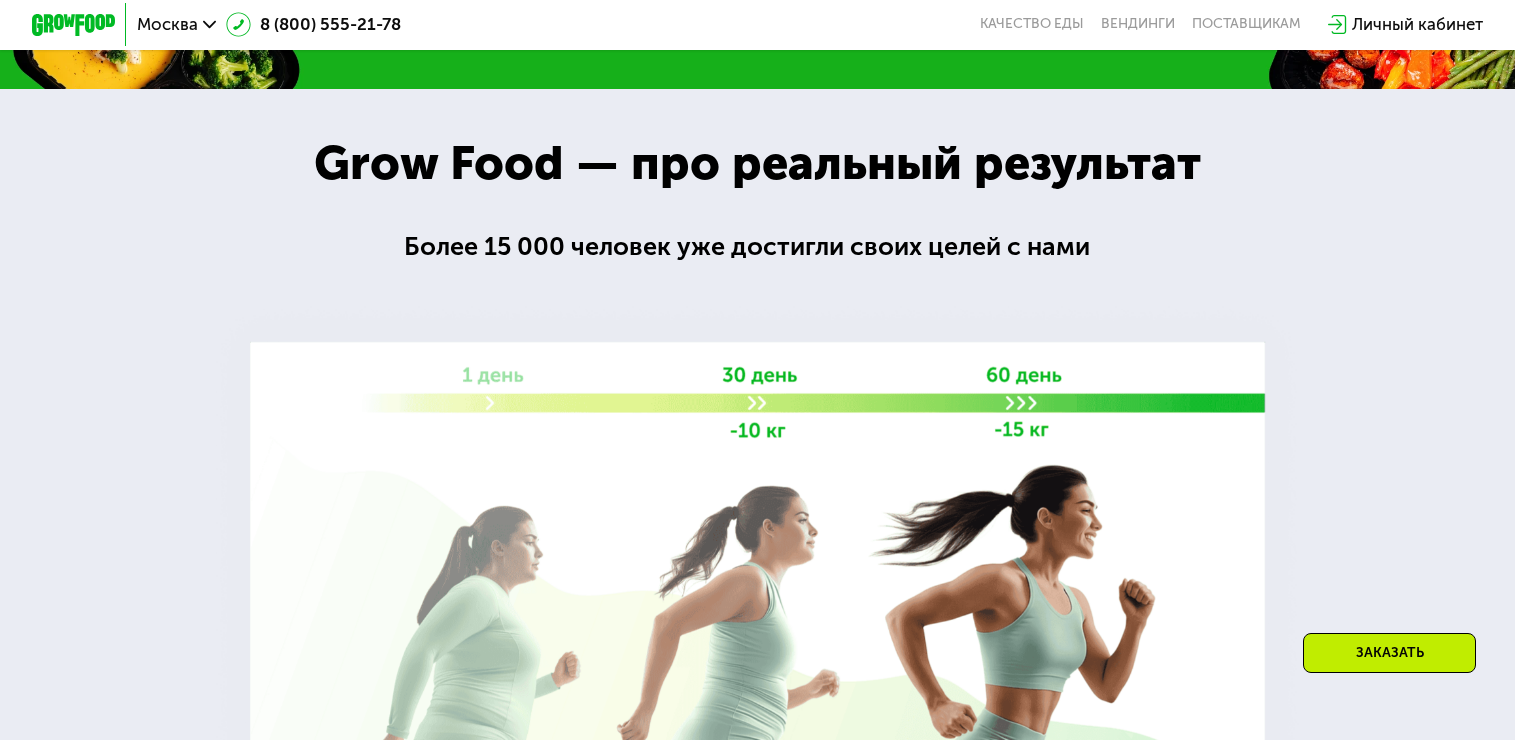 click on "30 дней" at bounding box center (479, -99) 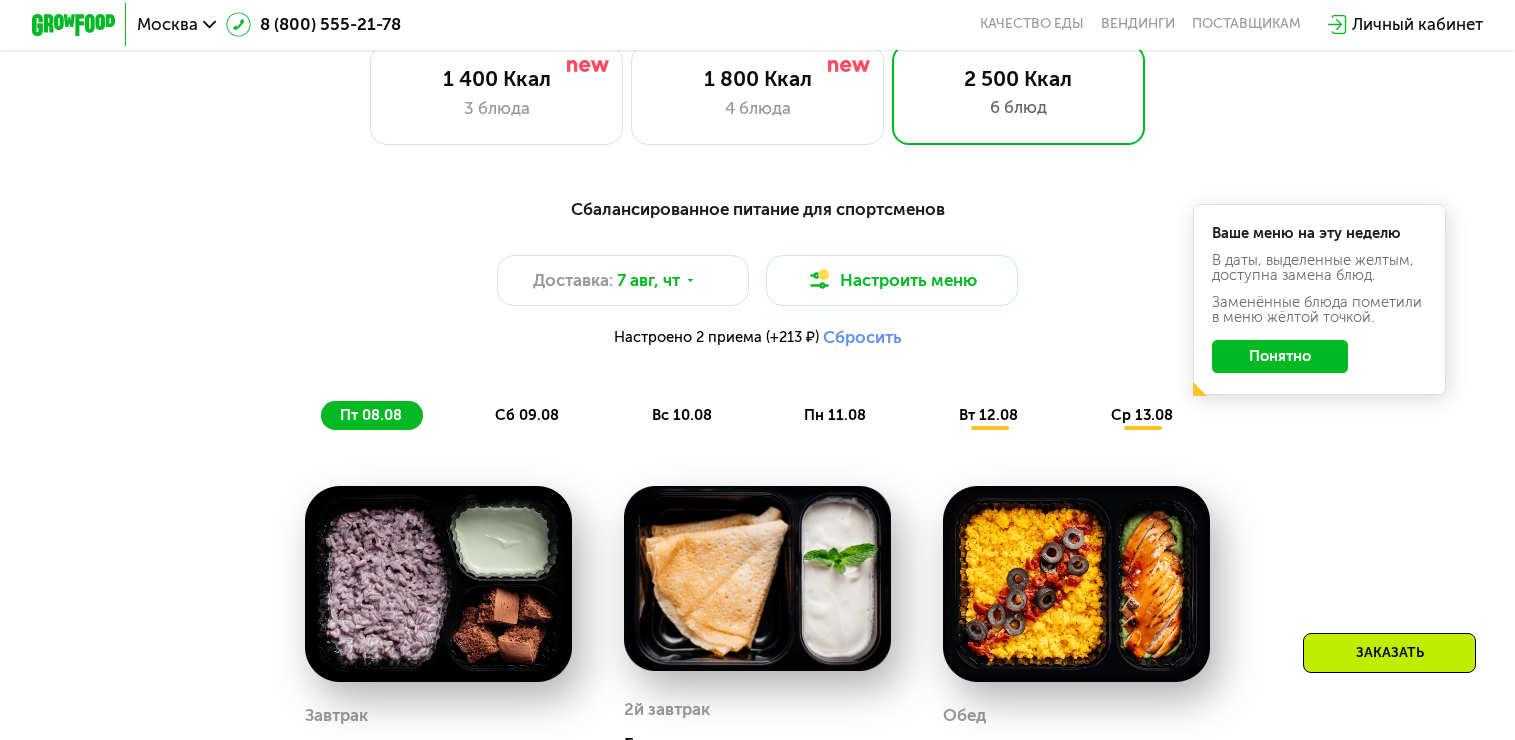 scroll, scrollTop: 1000, scrollLeft: 0, axis: vertical 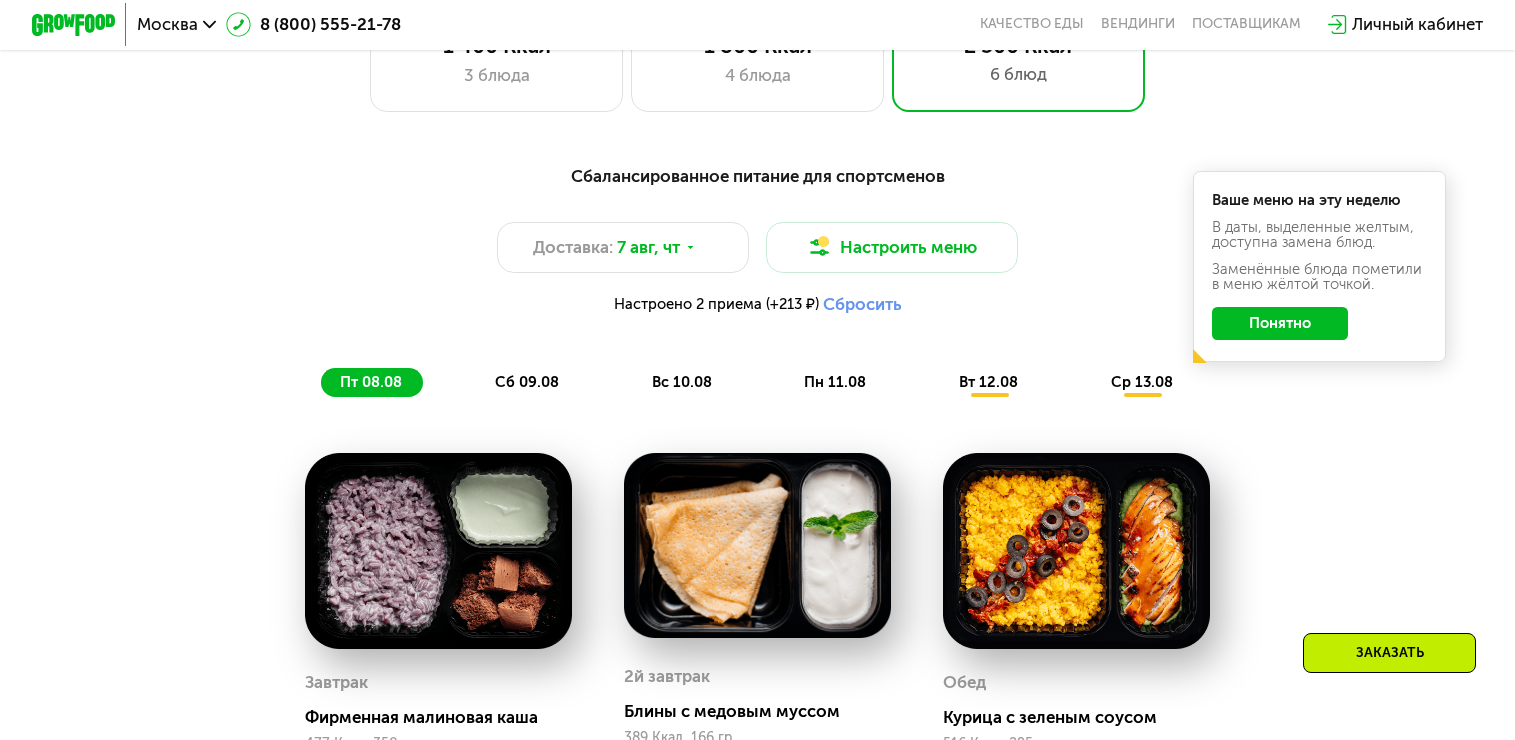 click on "вт 12.08" 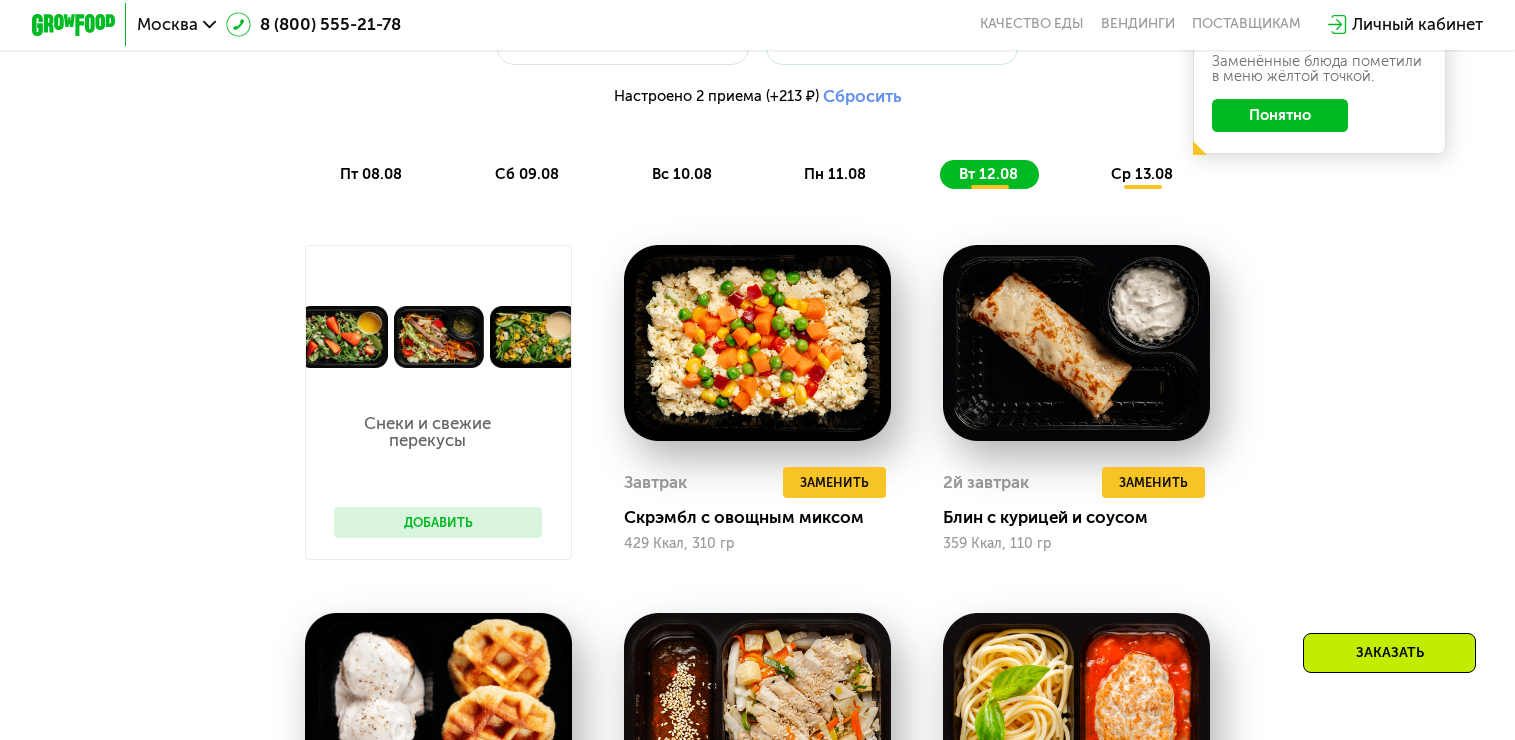 scroll, scrollTop: 1200, scrollLeft: 0, axis: vertical 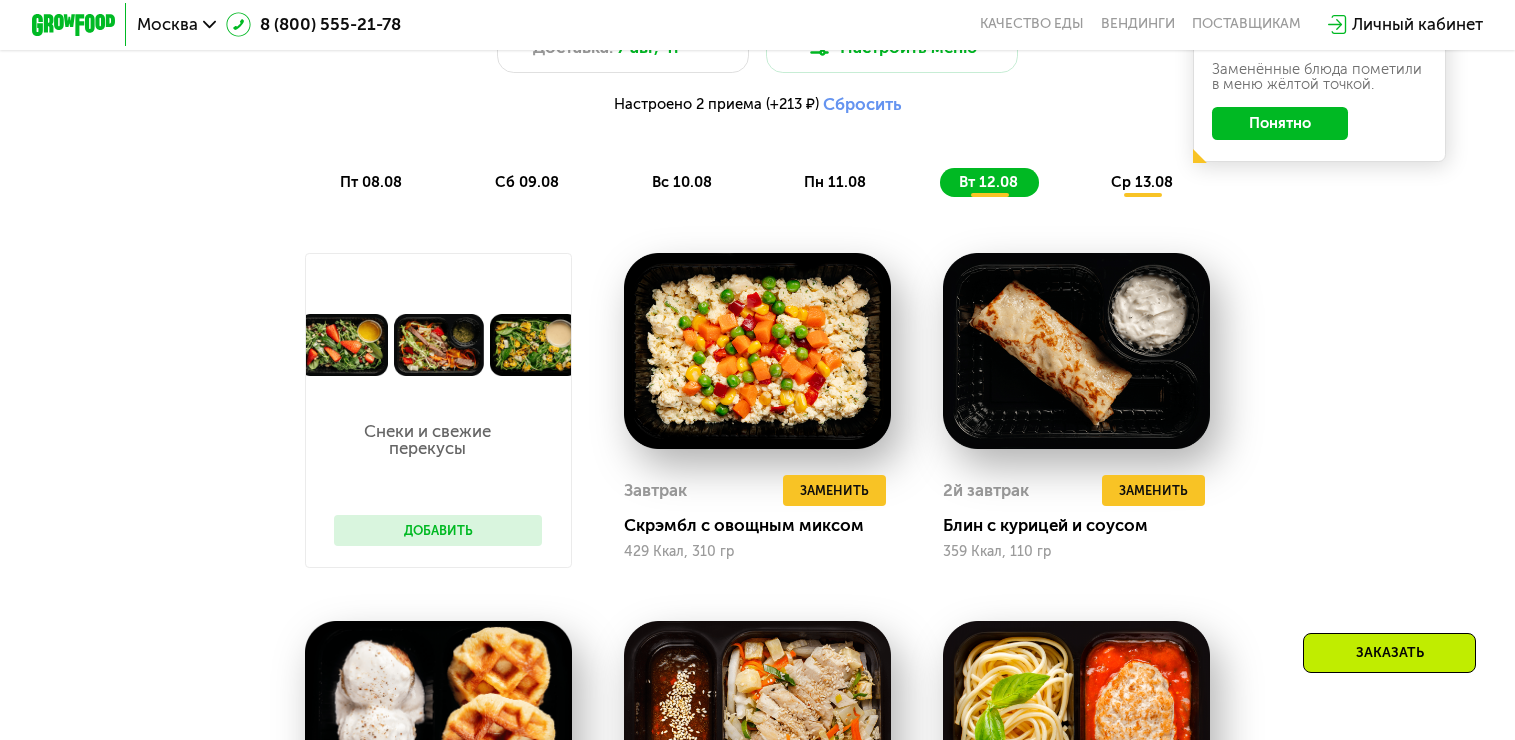 click on "ср 13.08" at bounding box center [1142, 182] 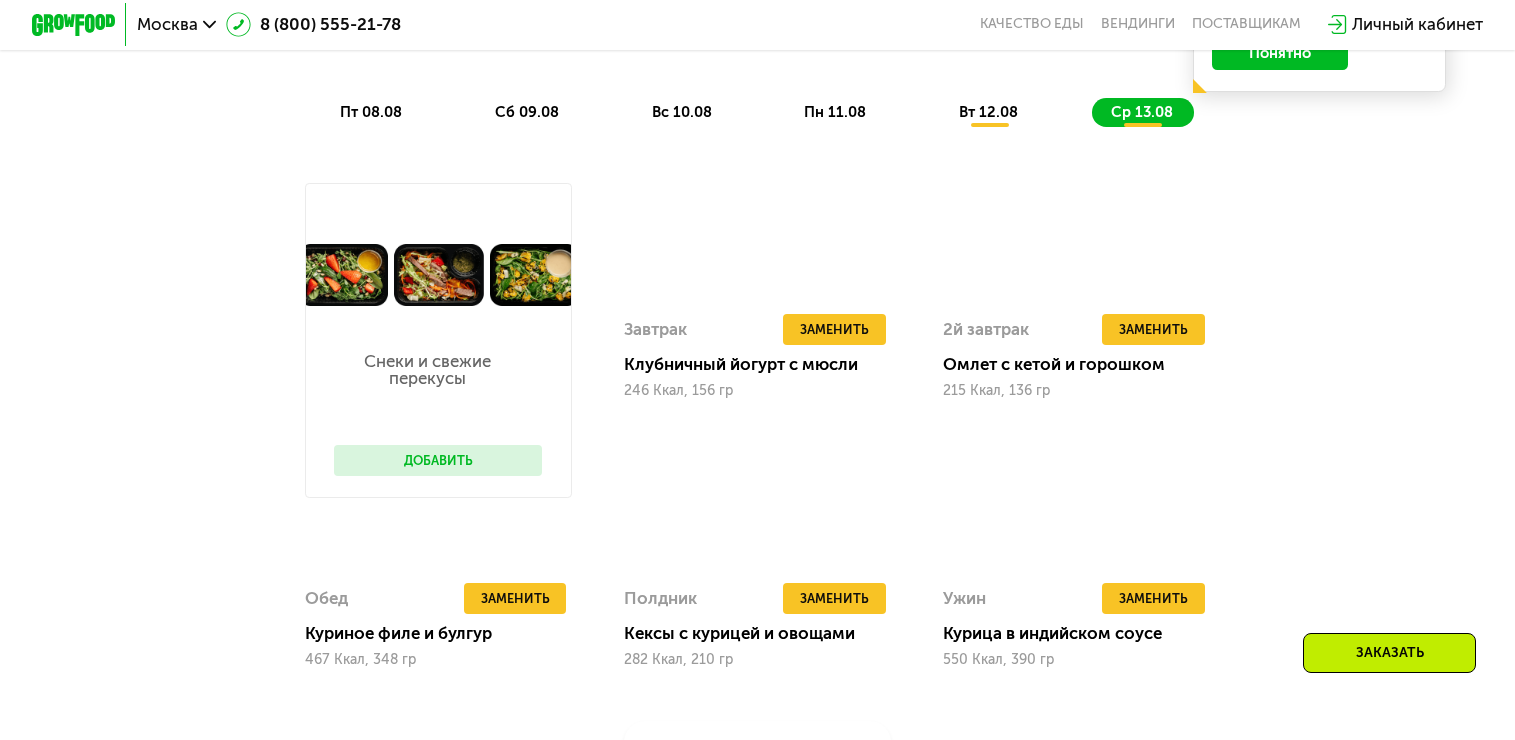 scroll, scrollTop: 1200, scrollLeft: 0, axis: vertical 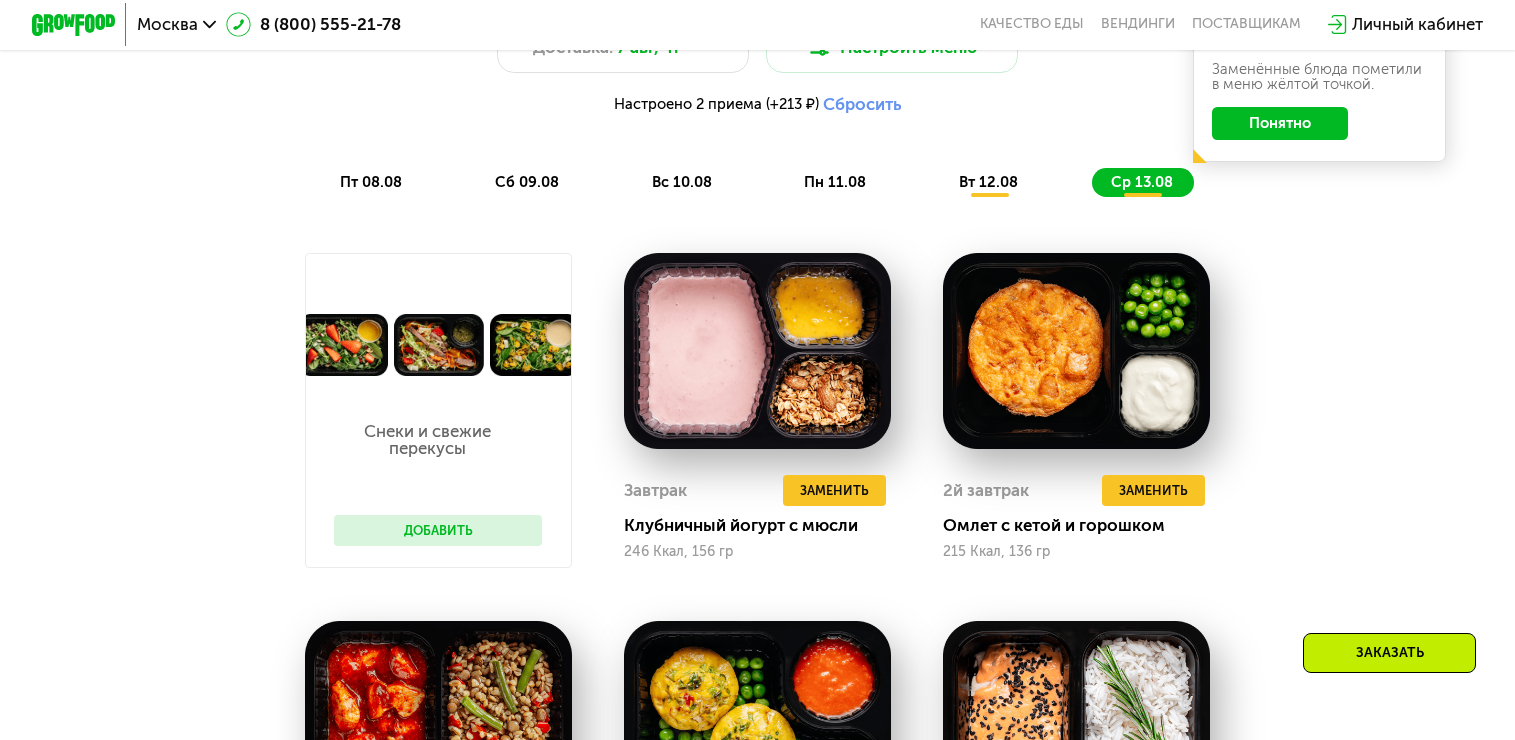 click on "пн 11.08" at bounding box center (835, 182) 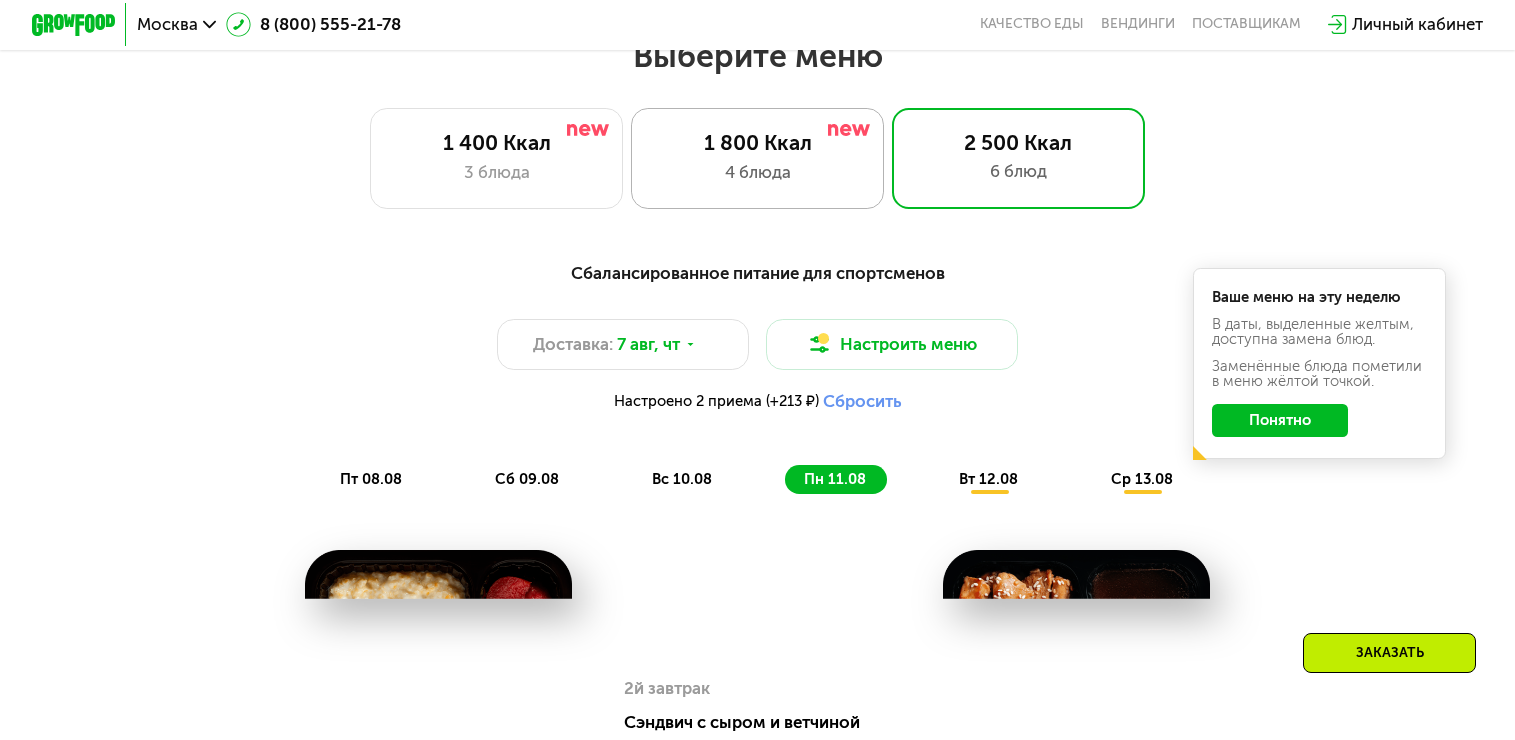 scroll, scrollTop: 900, scrollLeft: 0, axis: vertical 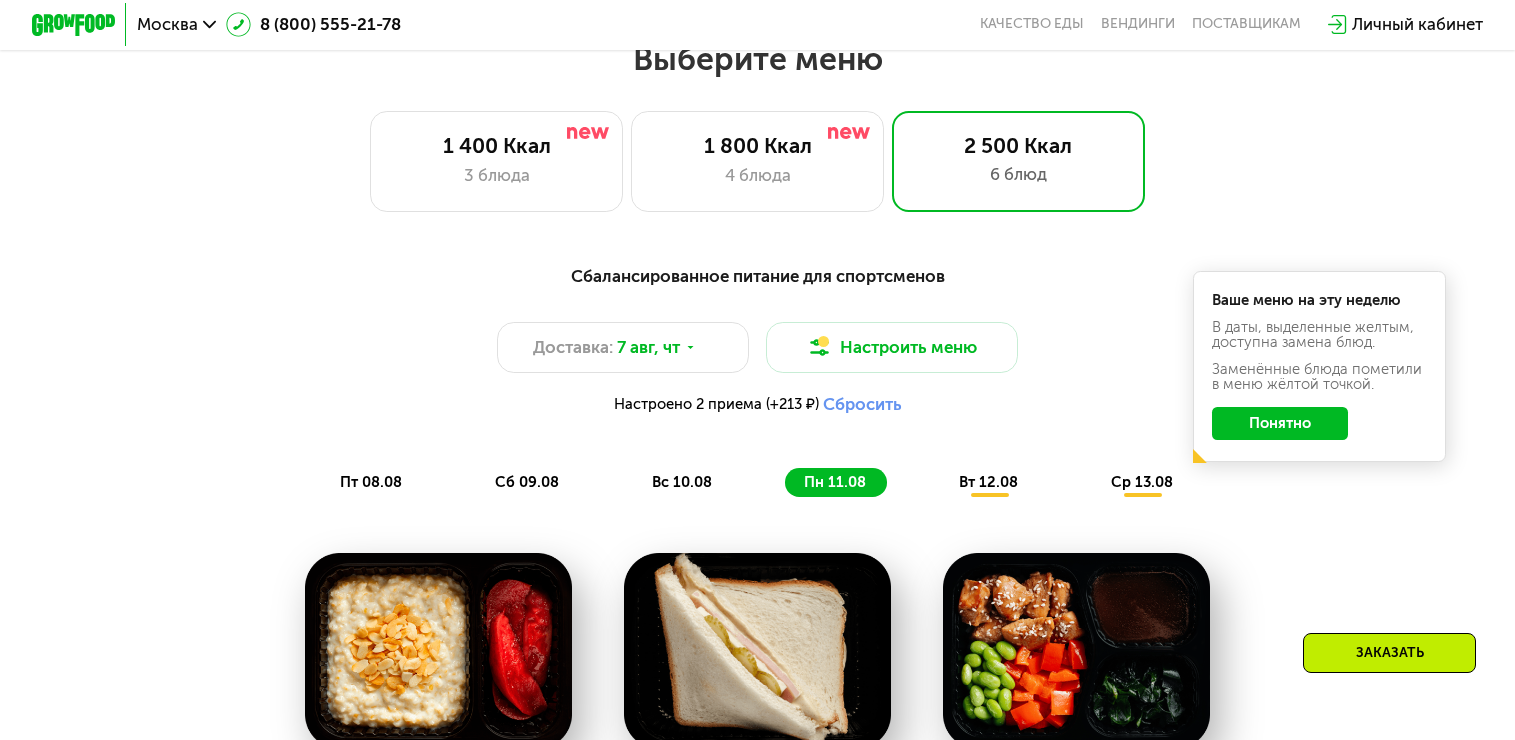 click on "вс 10.08" at bounding box center [682, 482] 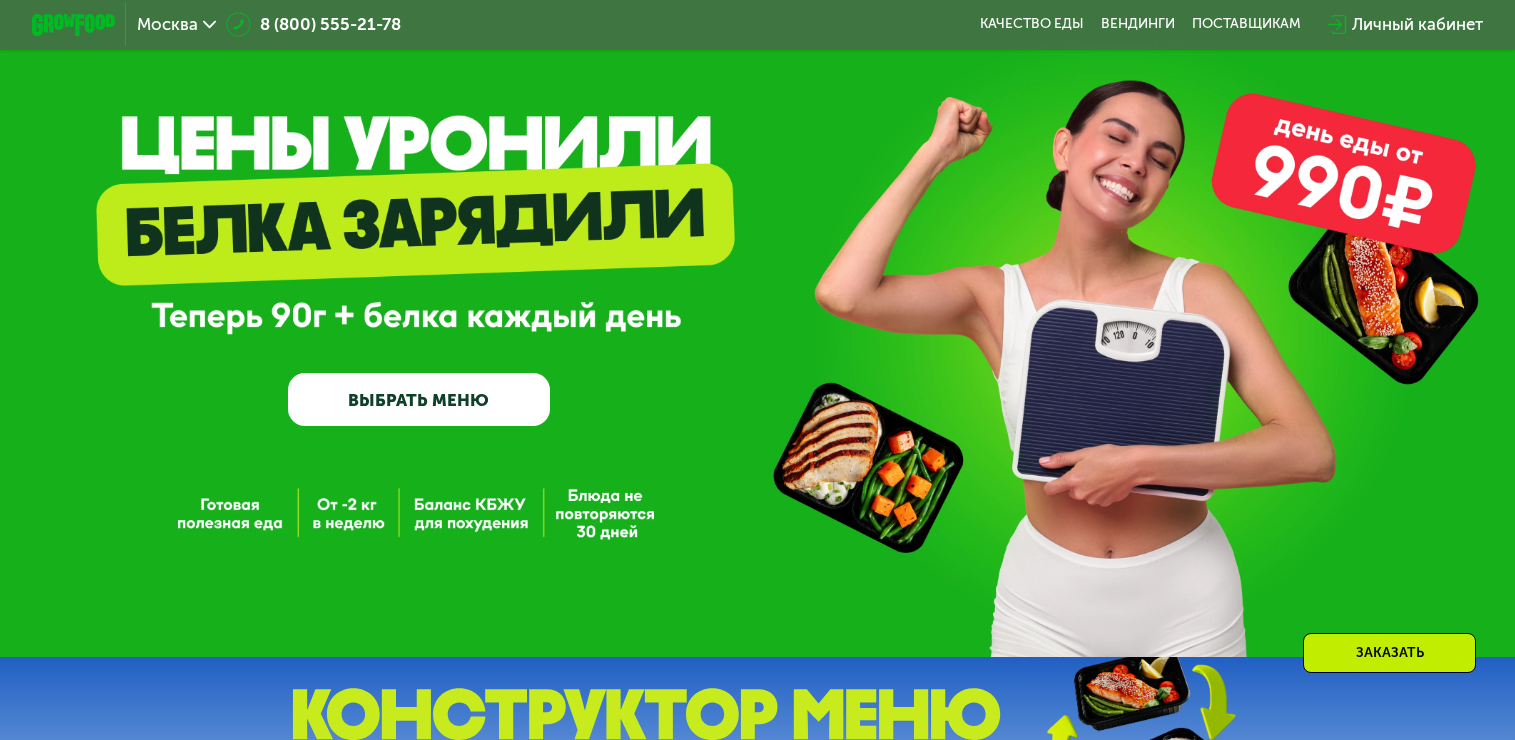 scroll, scrollTop: 0, scrollLeft: 0, axis: both 